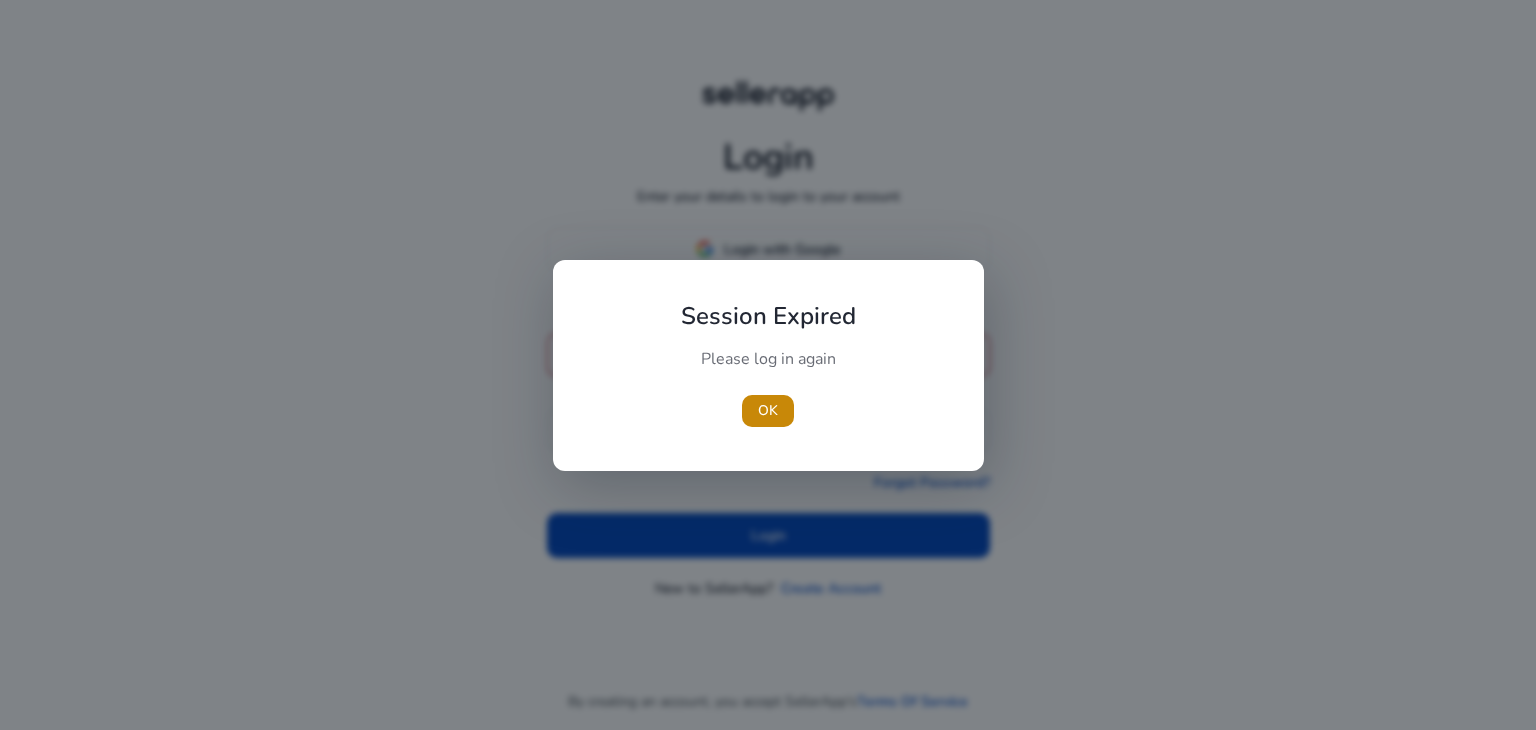 scroll, scrollTop: 0, scrollLeft: 0, axis: both 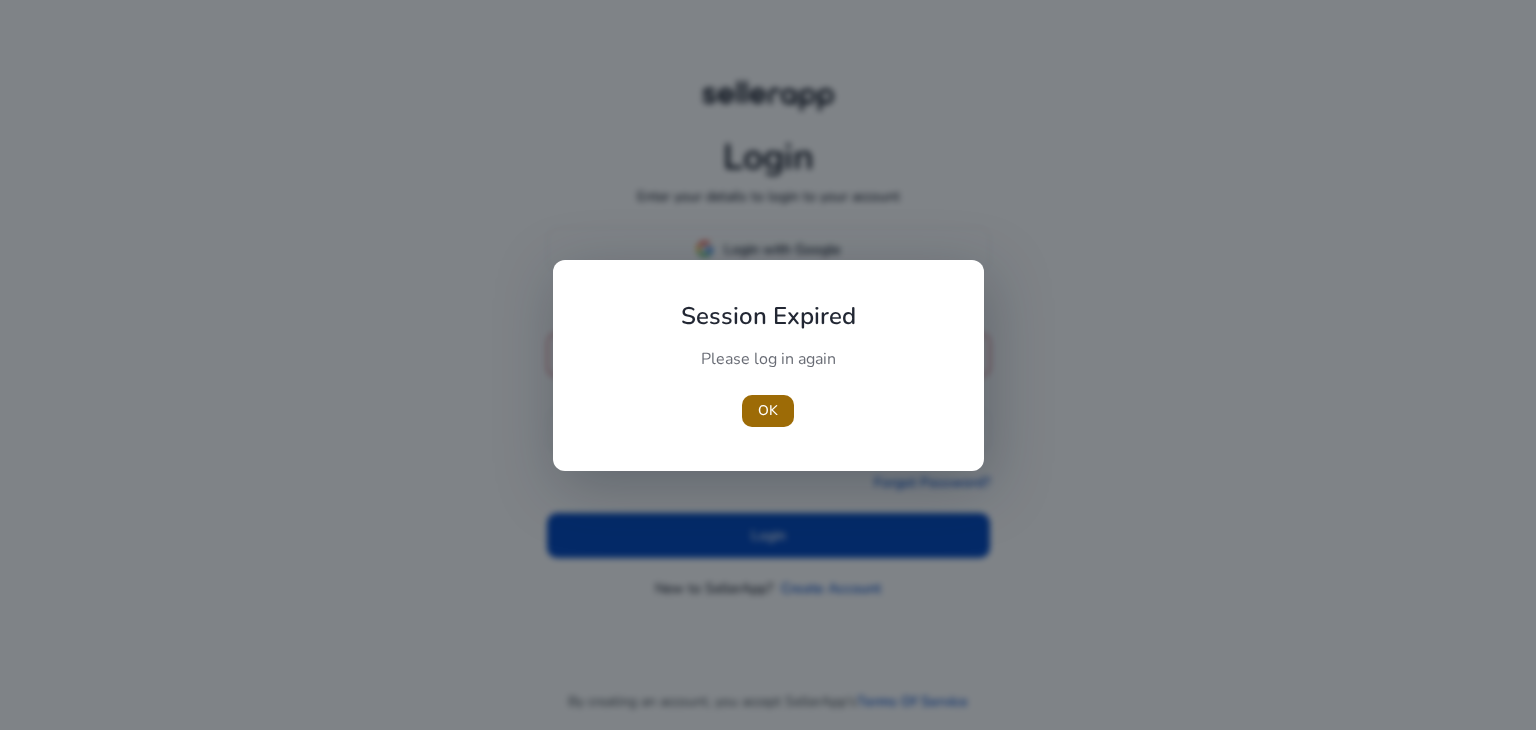 click on "OK" at bounding box center (768, 410) 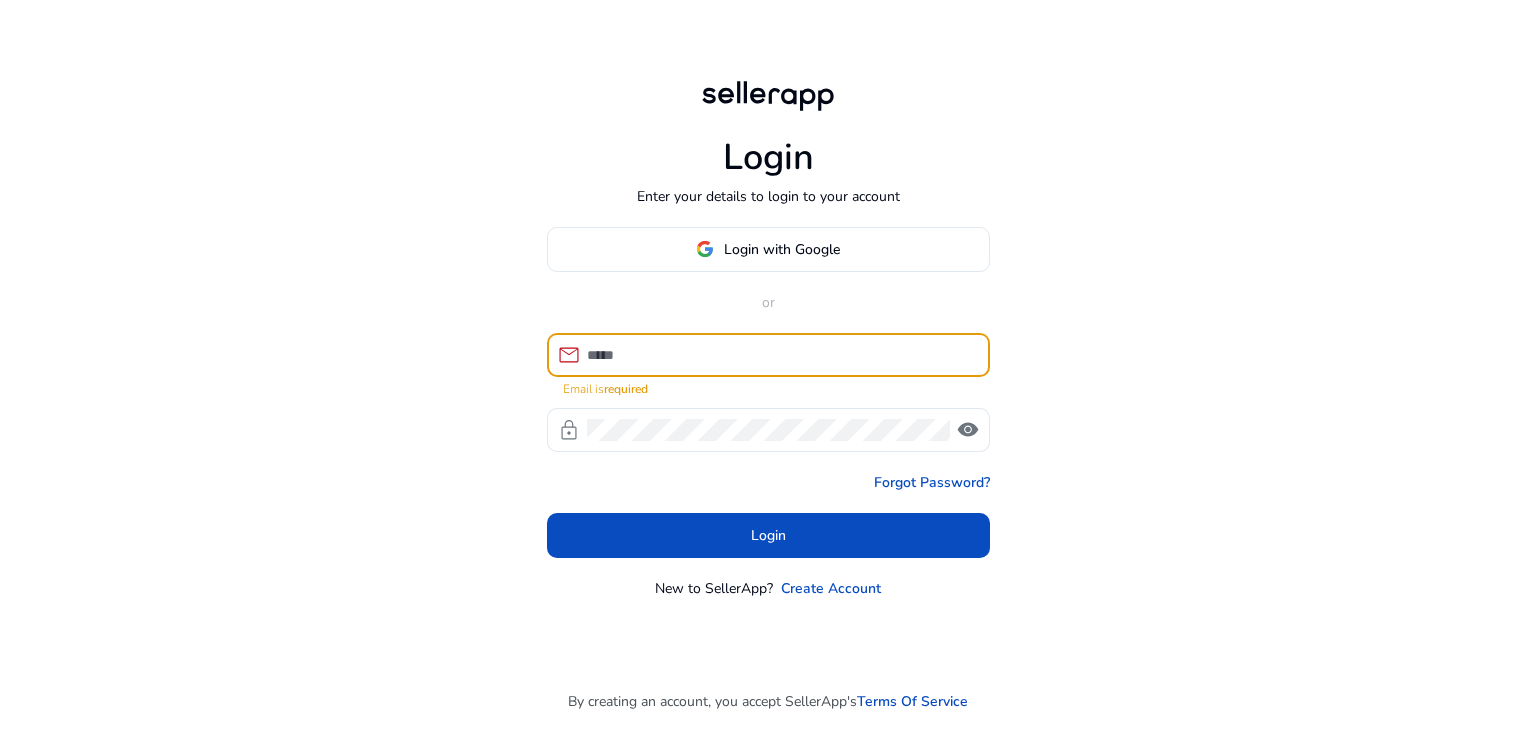click on "mail Email is required lock visibility" 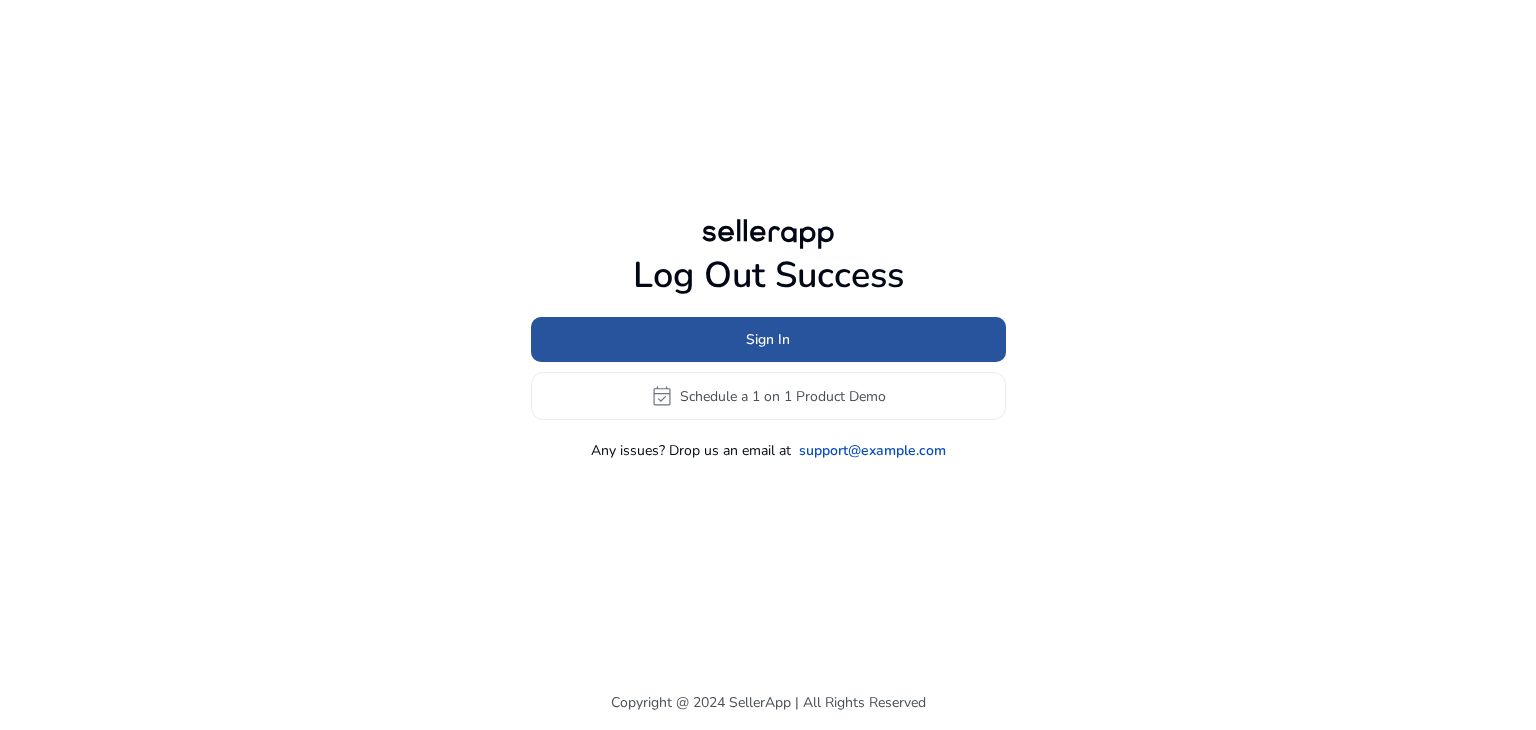 click 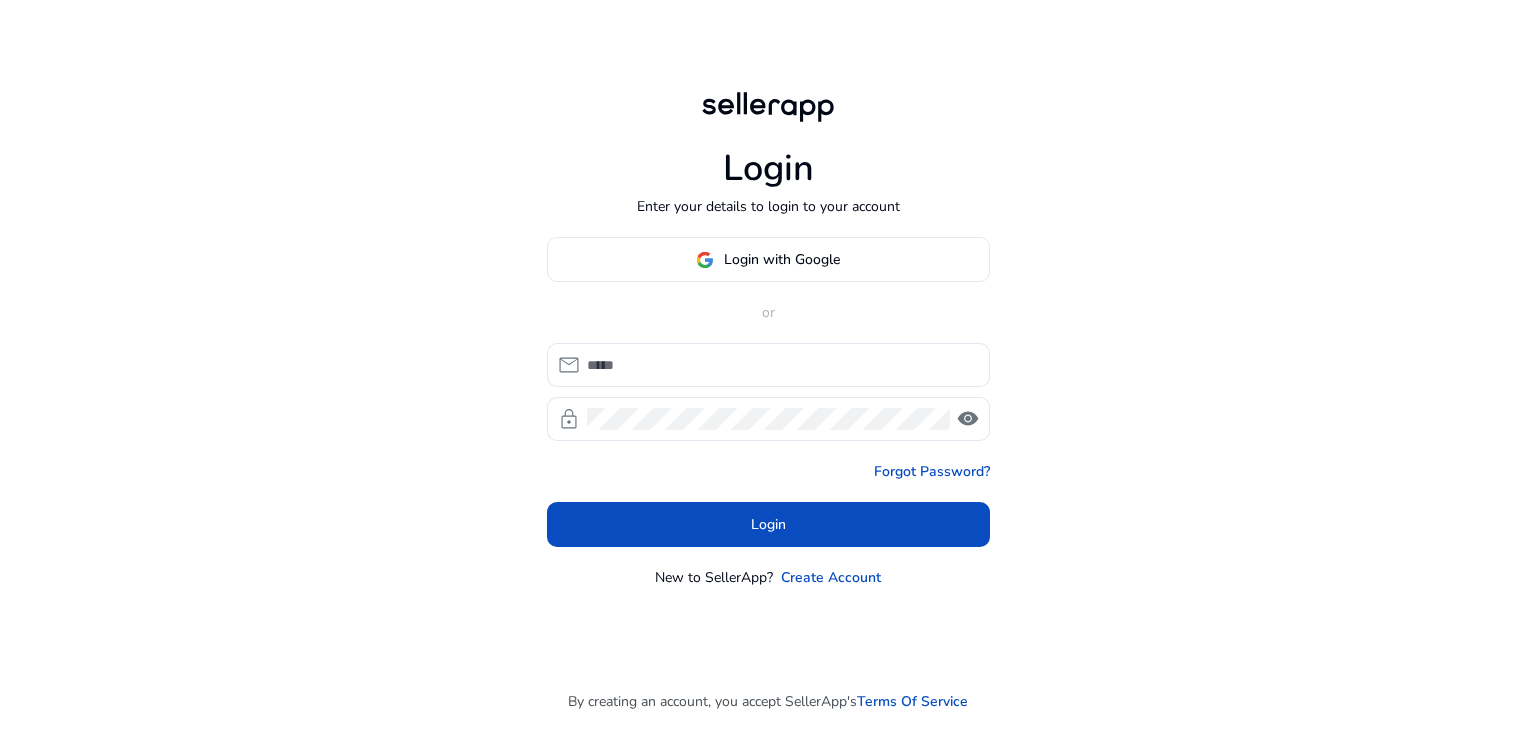 click on "Login with Google or mail lock visibility Forgot Password? Login New to SellerApp? Create Account" 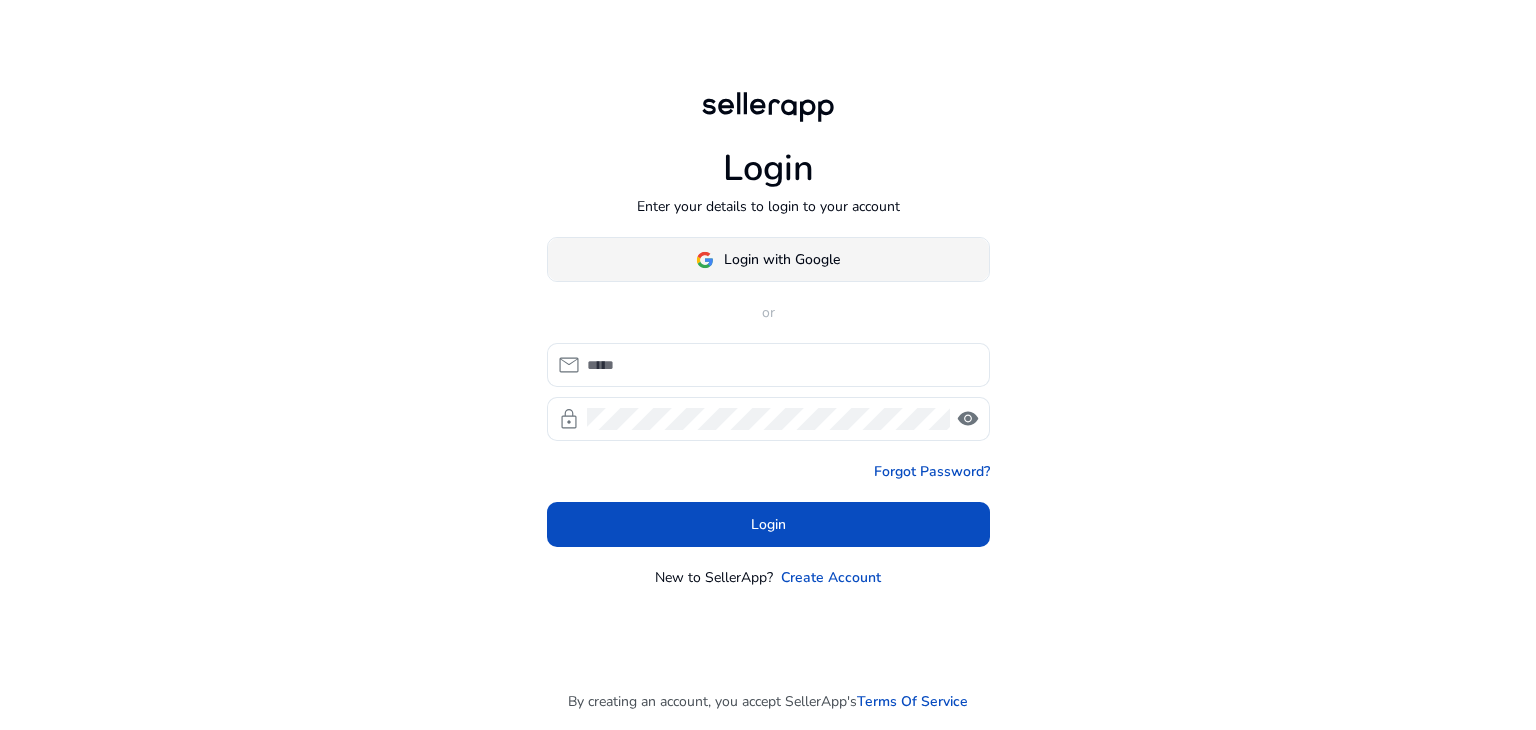 click 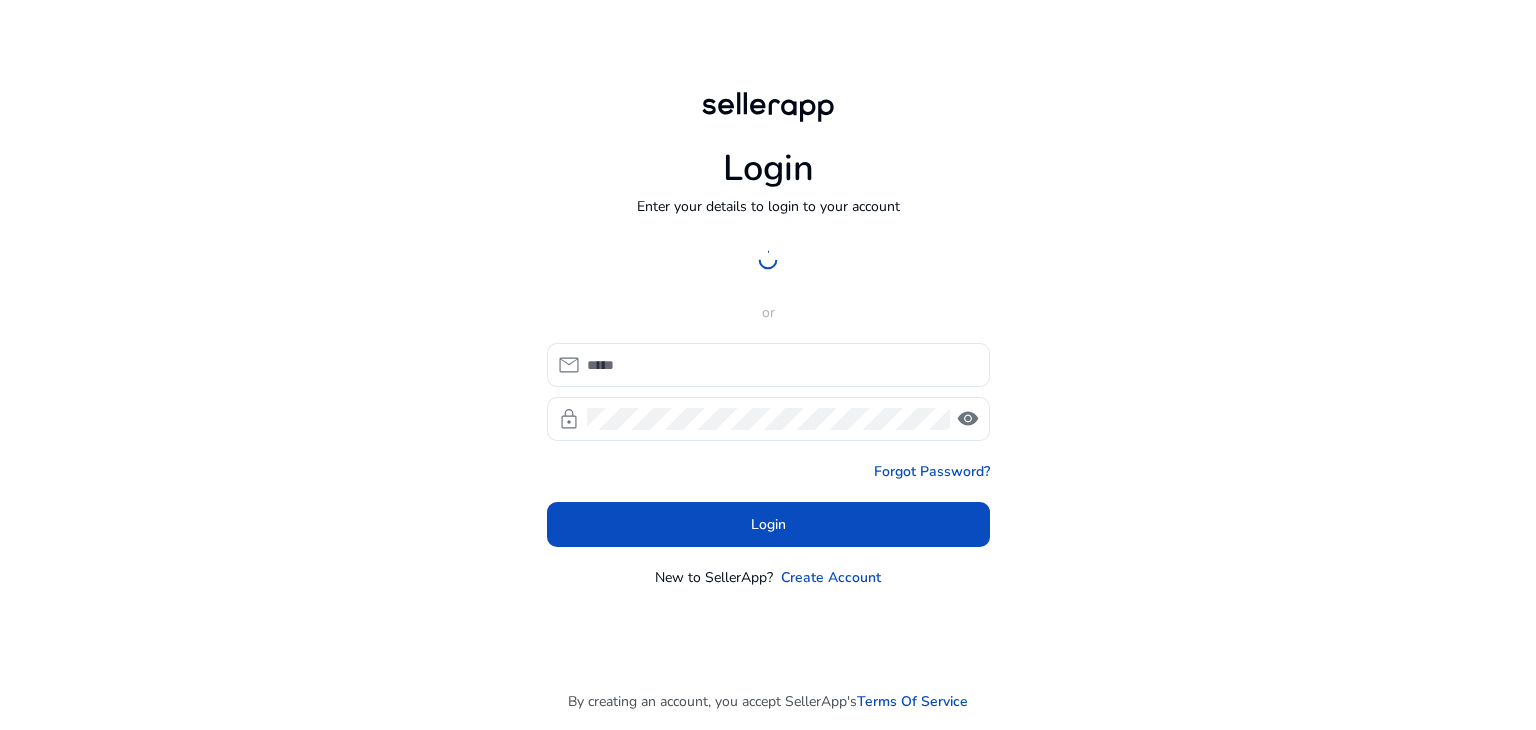 click on "Login Enter your details to login to your account Login with Google or mail lock visibility Forgot Password? Login New to SellerApp? Create Account By creating an account, you accept SellerApp's Terms Of Service" 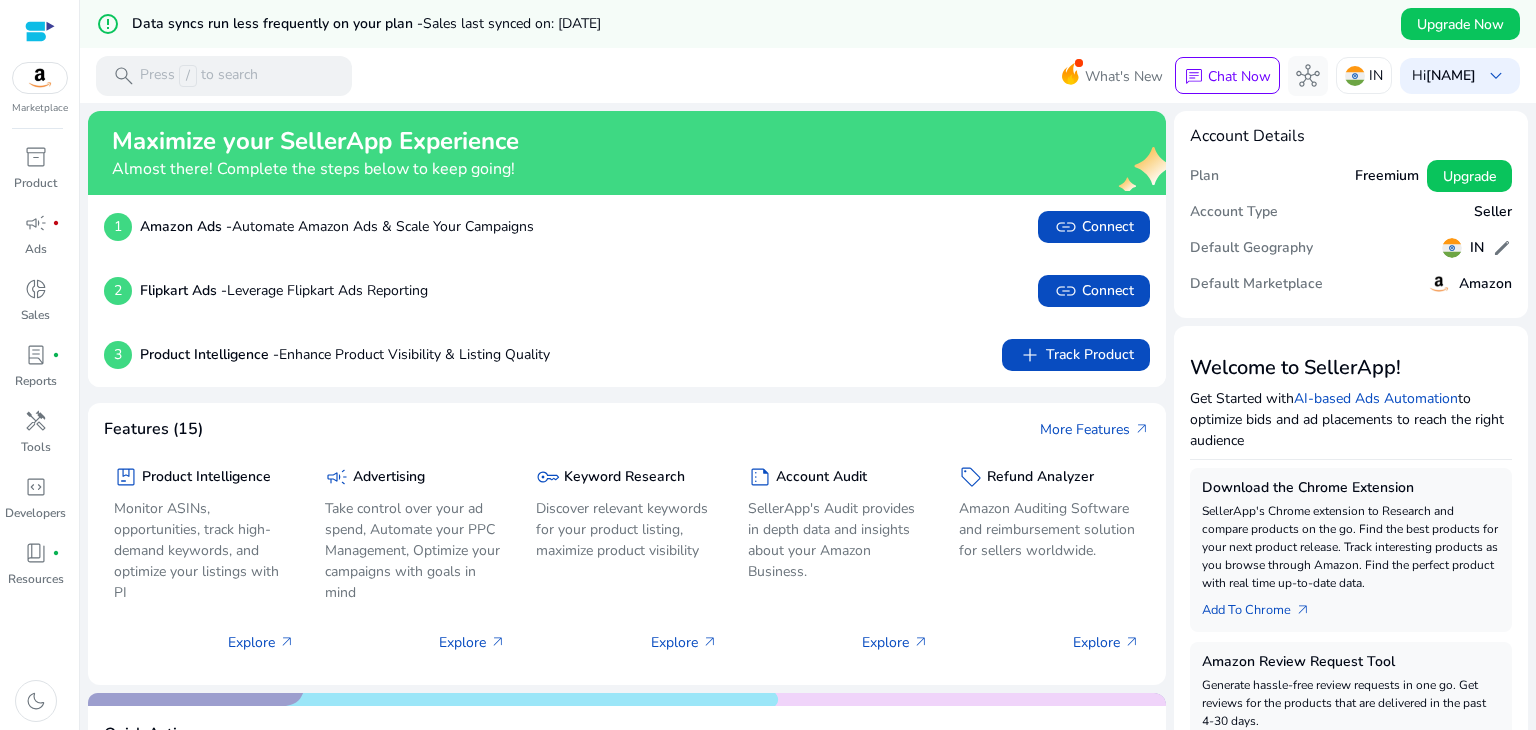 click on "Product Intelligence - Enhance Product Visibility & Listing Quality add Track Product" 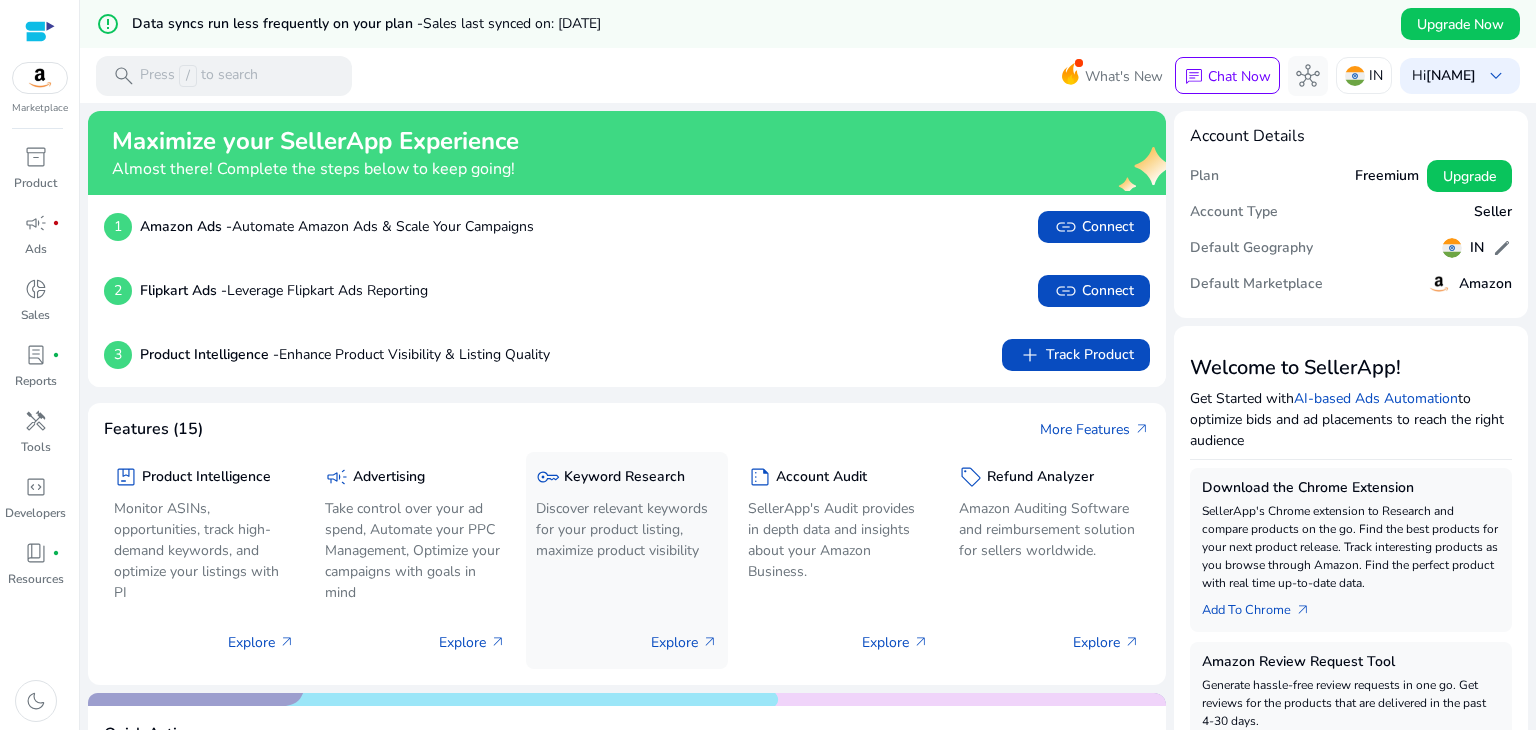 click on "key  Keyword Research Discover relevant keywords for your product listing, maximize product visibility" 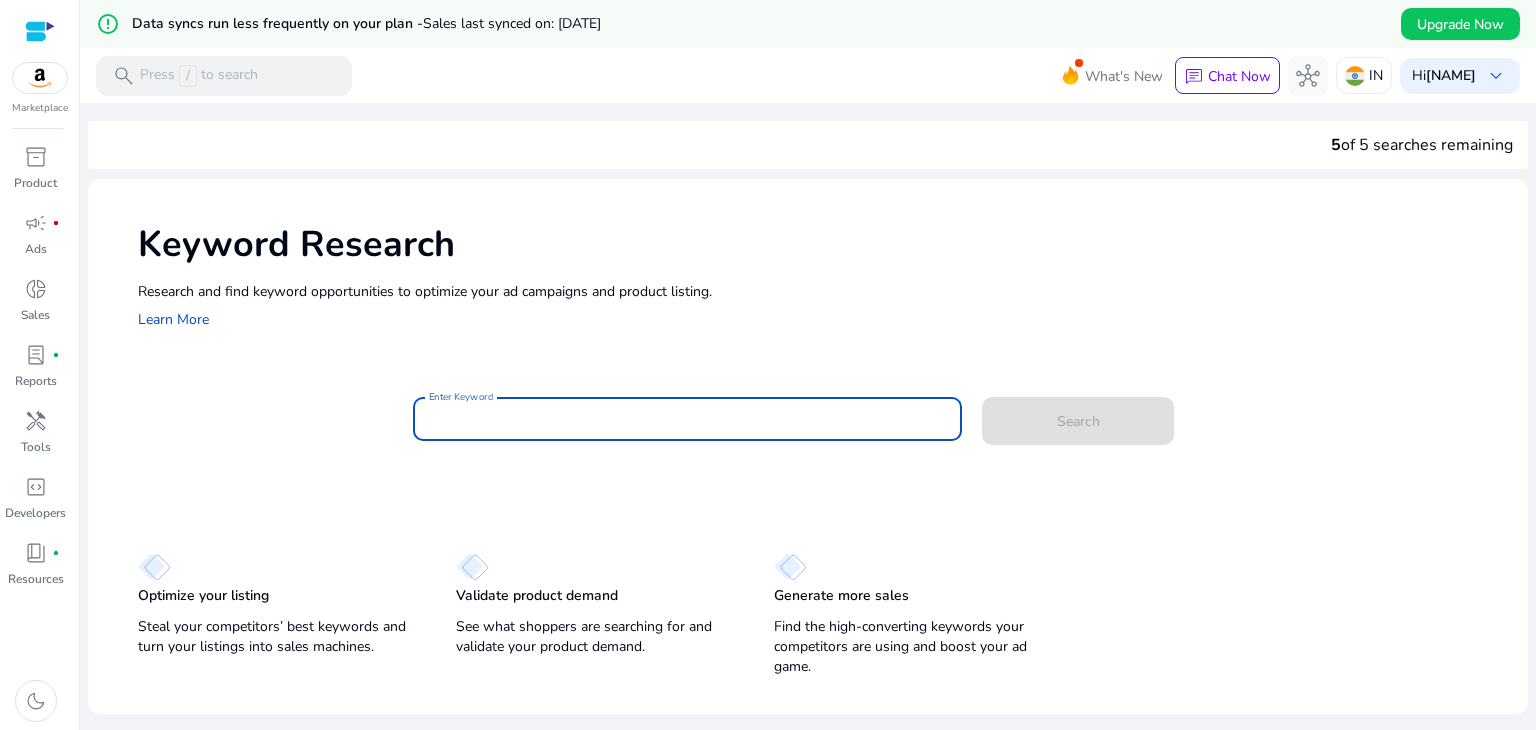 click on "Enter Keyword" at bounding box center [688, 419] 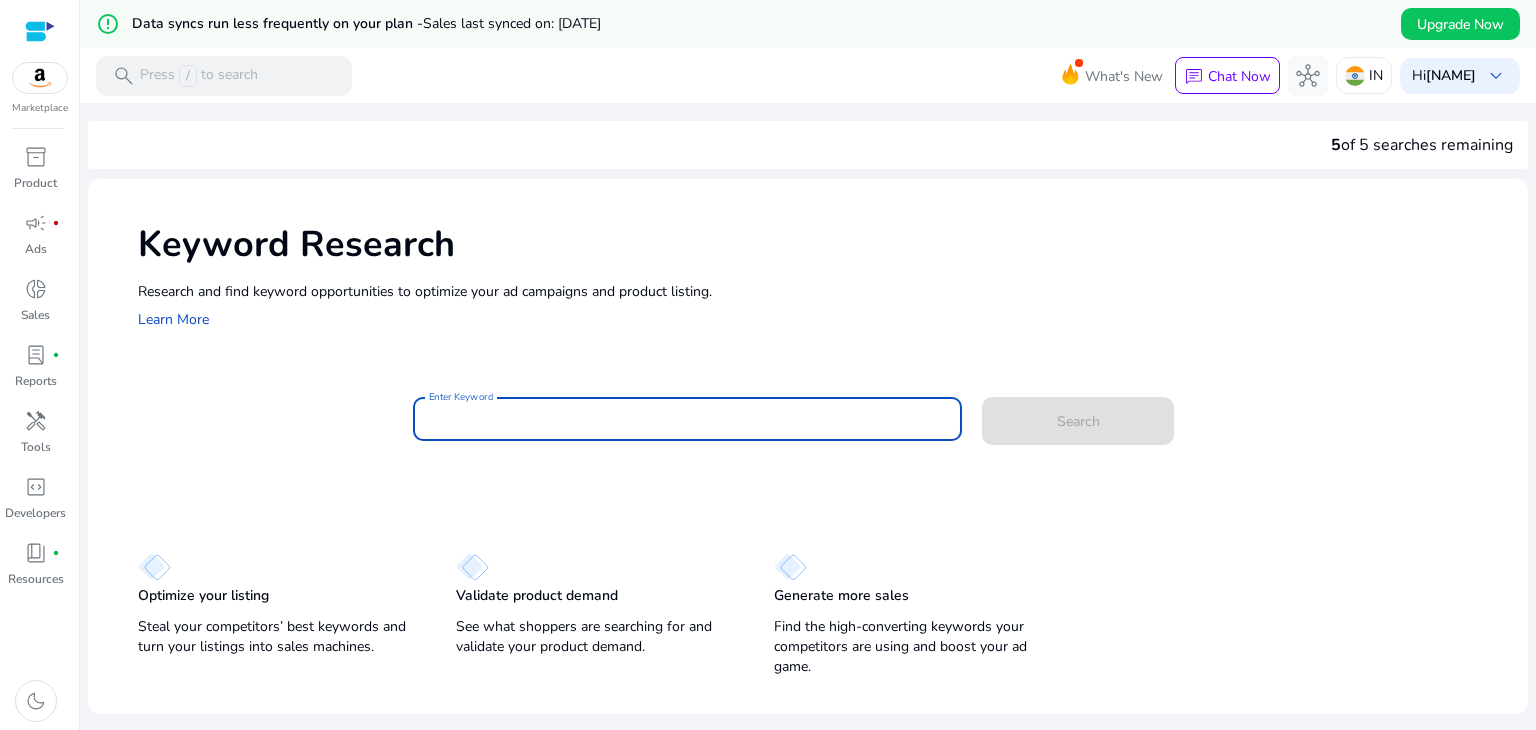 scroll, scrollTop: 0, scrollLeft: 0, axis: both 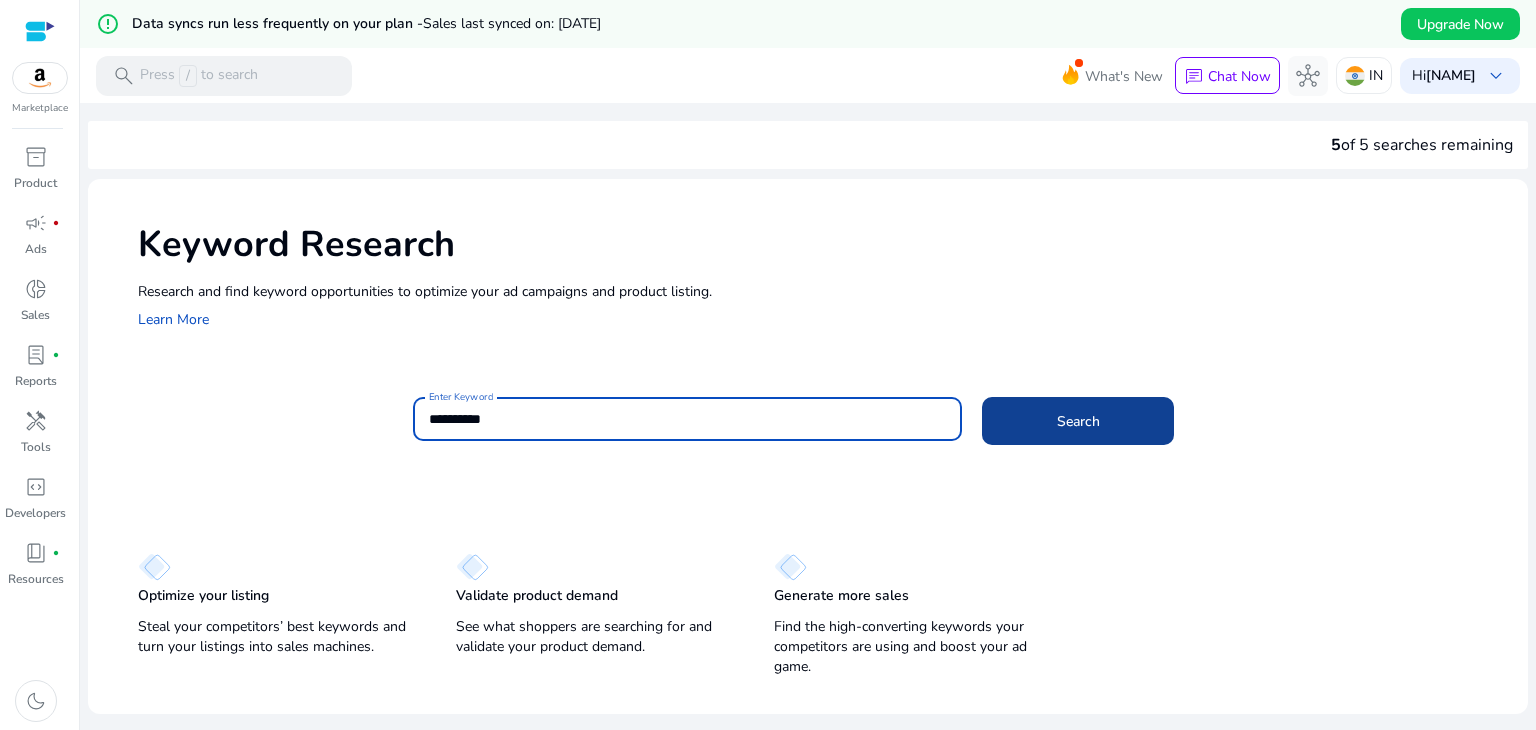 type on "**********" 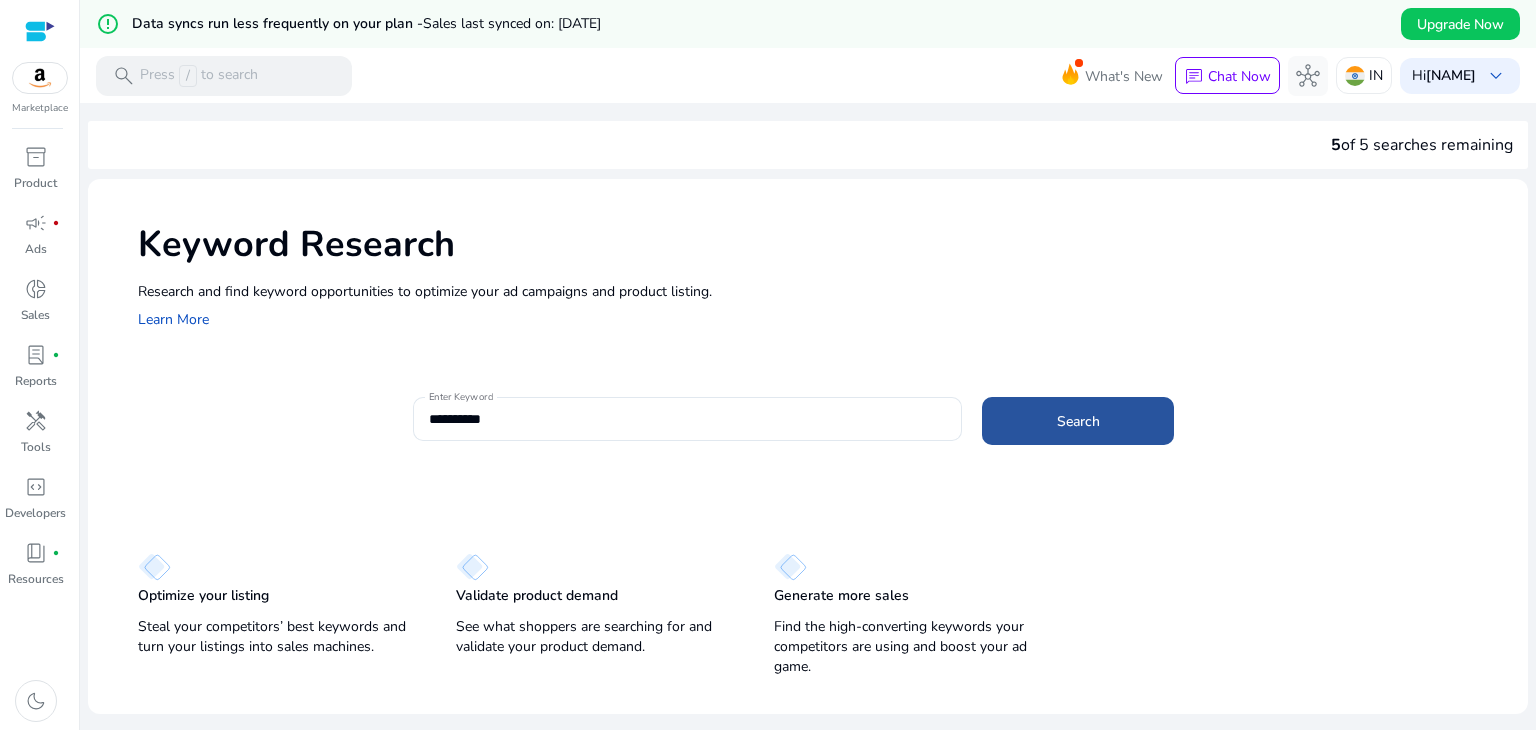 click 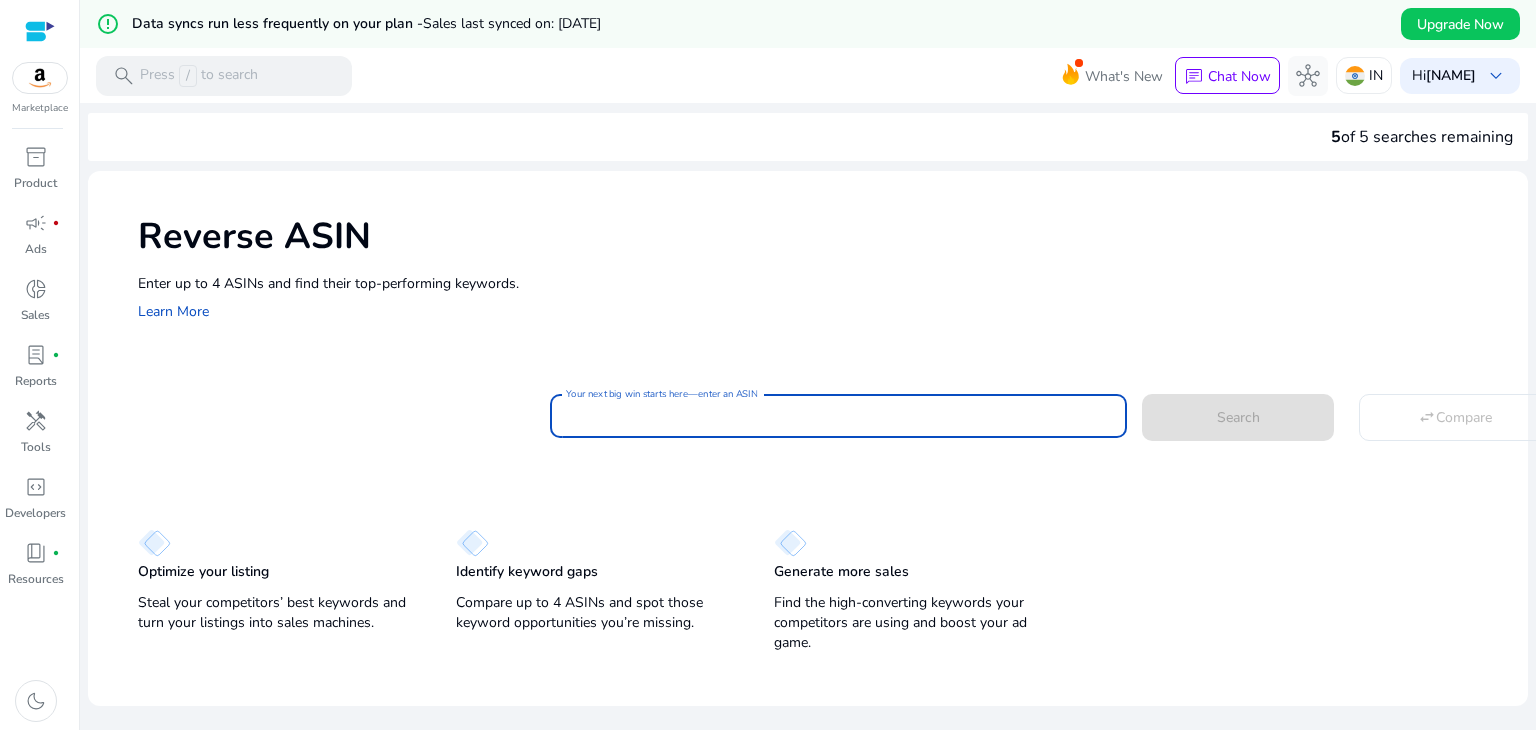 click on "Your next big win starts here—enter an ASIN" at bounding box center (838, 416) 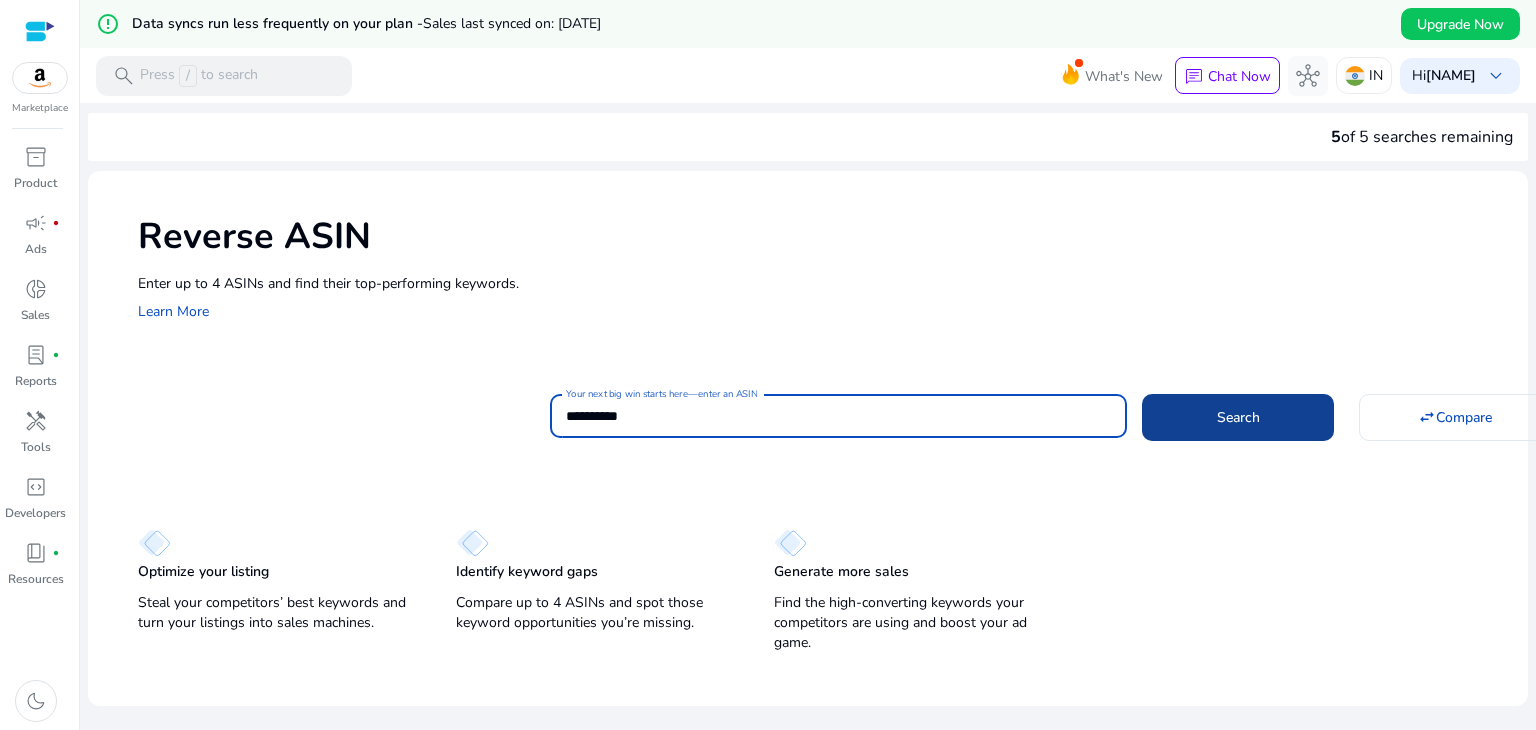 type on "**********" 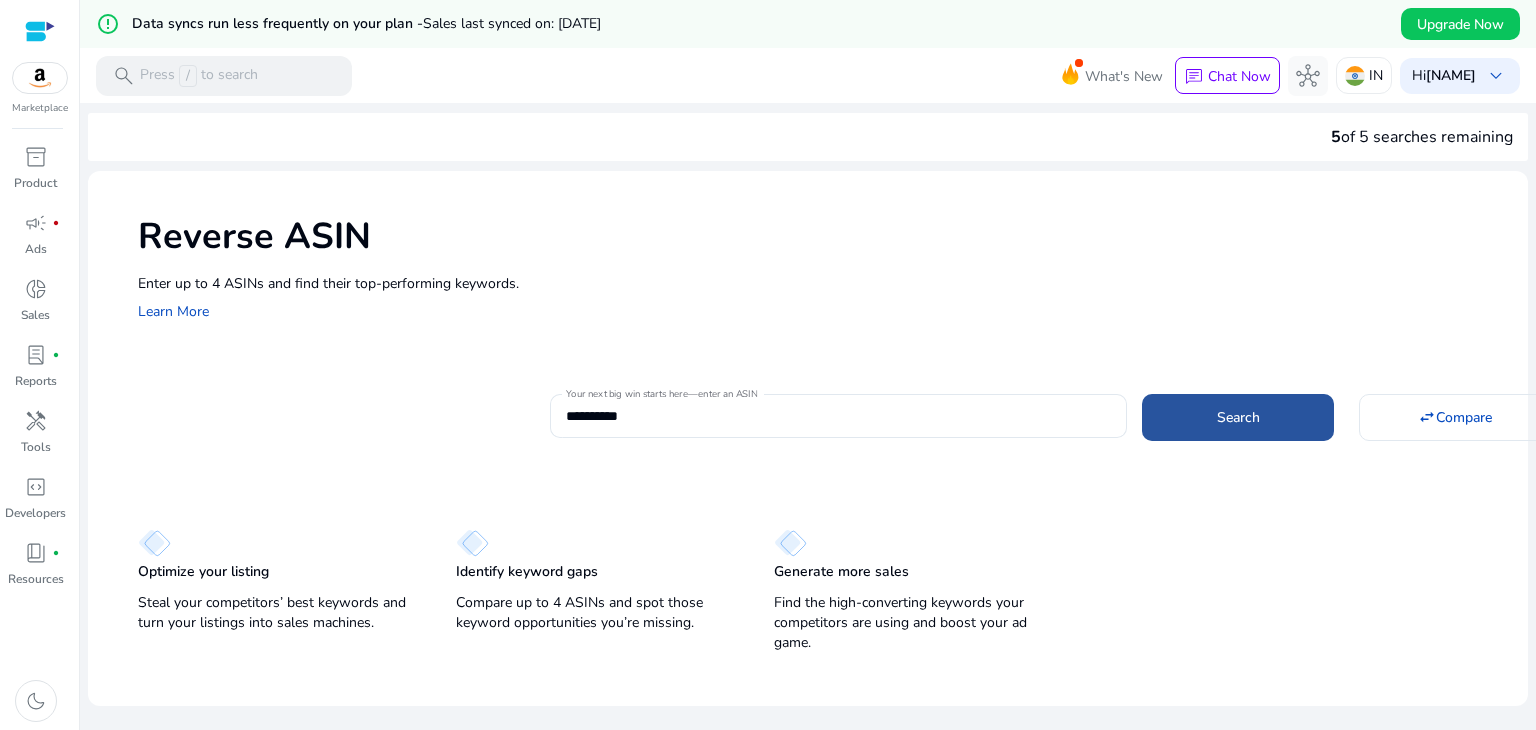 click 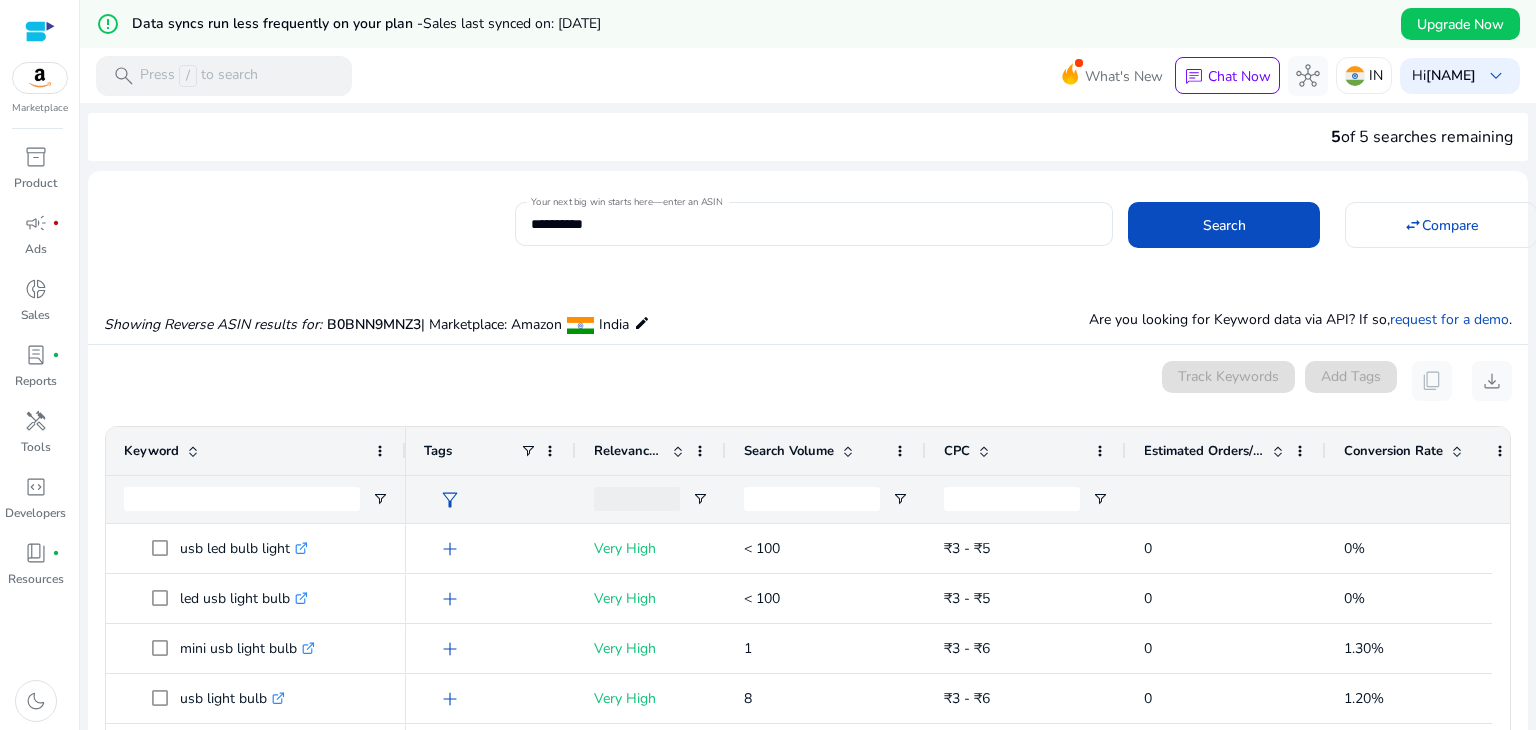 scroll, scrollTop: 262, scrollLeft: 0, axis: vertical 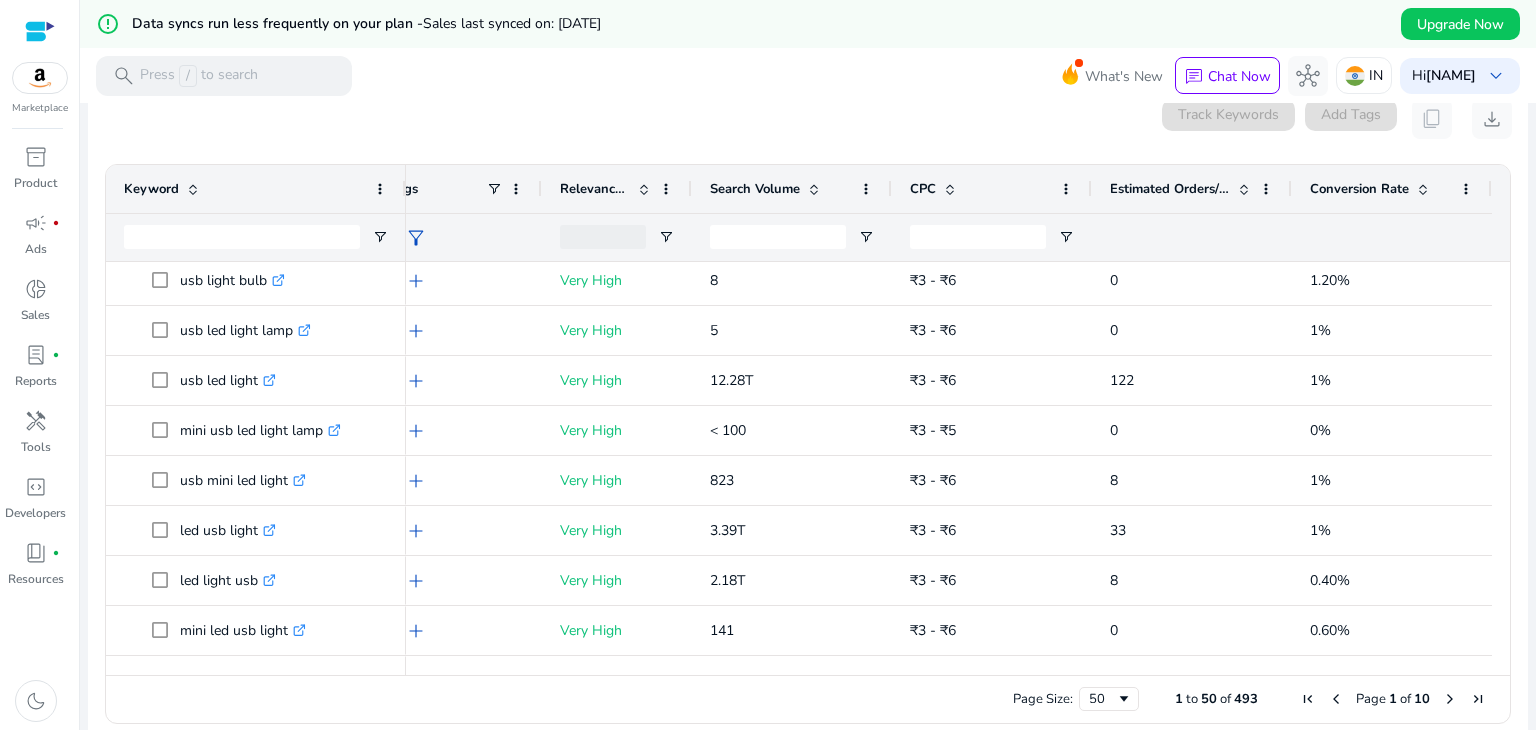 click on "Estimated Orders/Month" 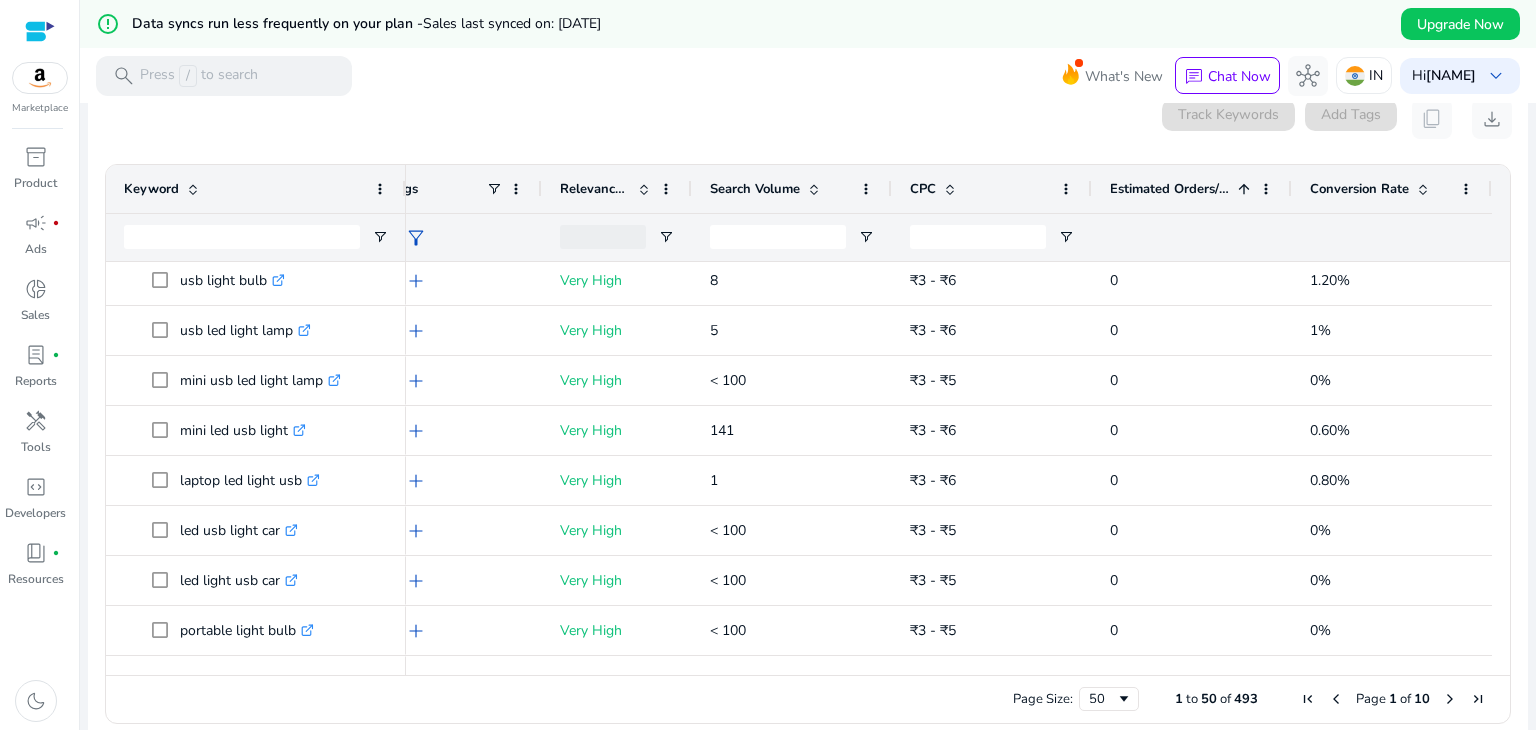 click on "Estimated Orders/Month" 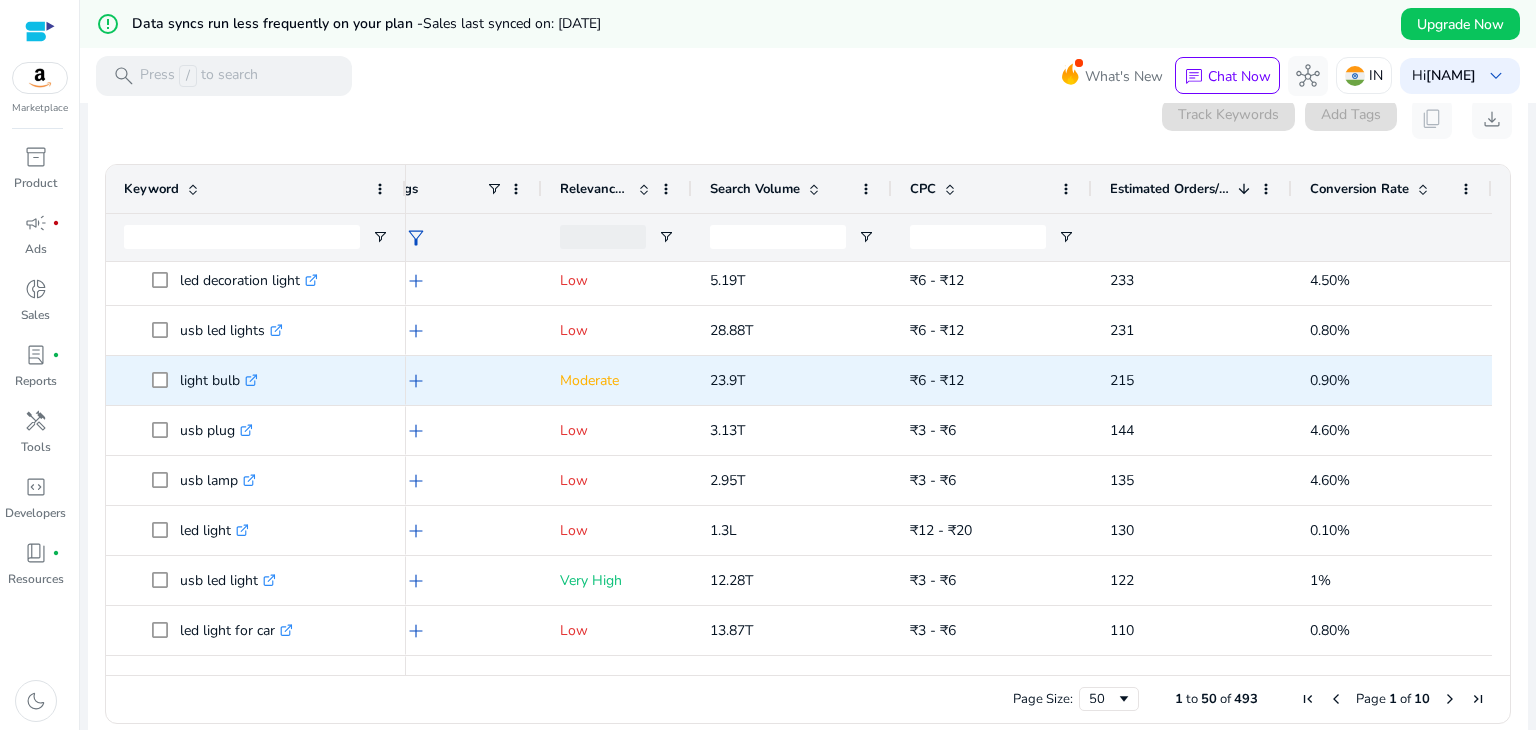 scroll, scrollTop: 0, scrollLeft: 0, axis: both 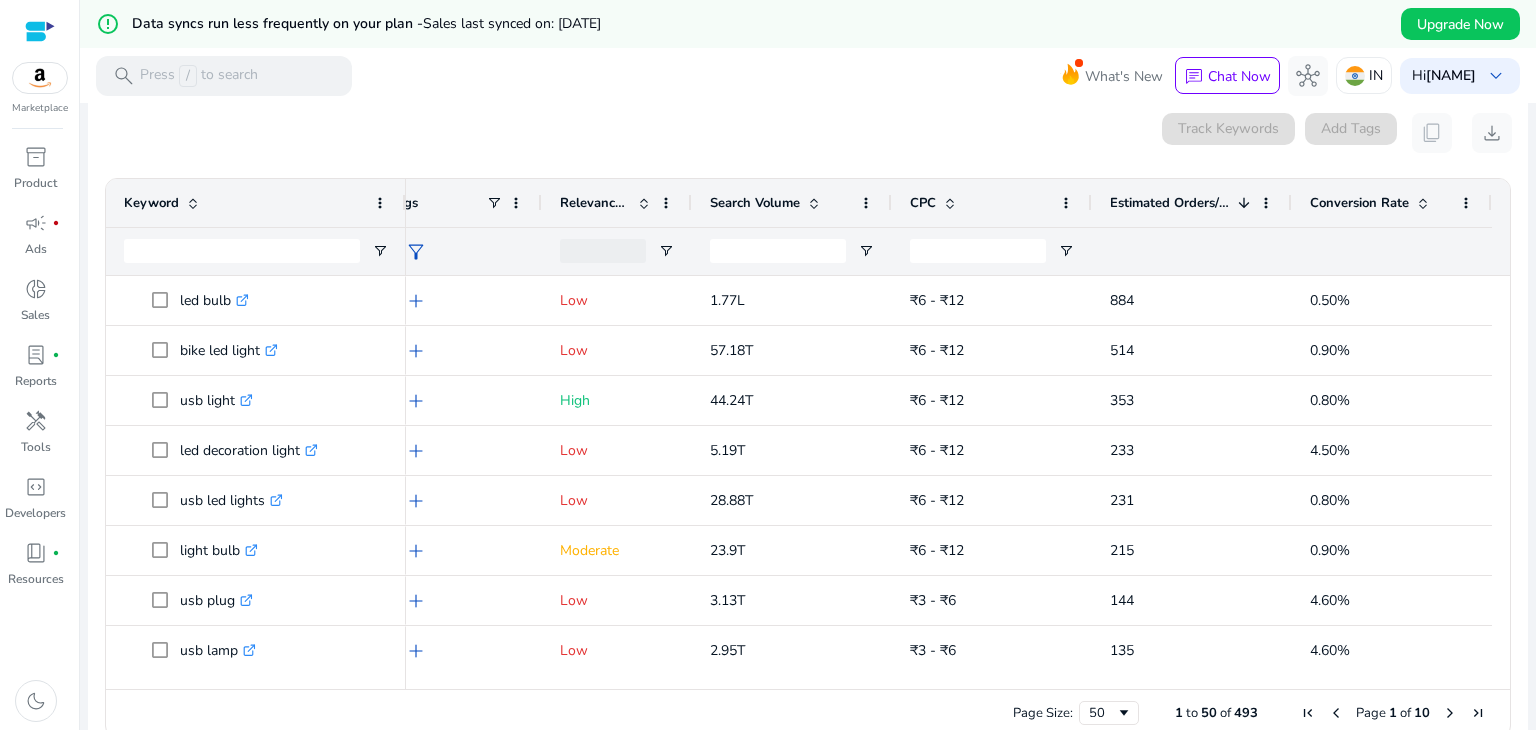click on "Relevance Score" 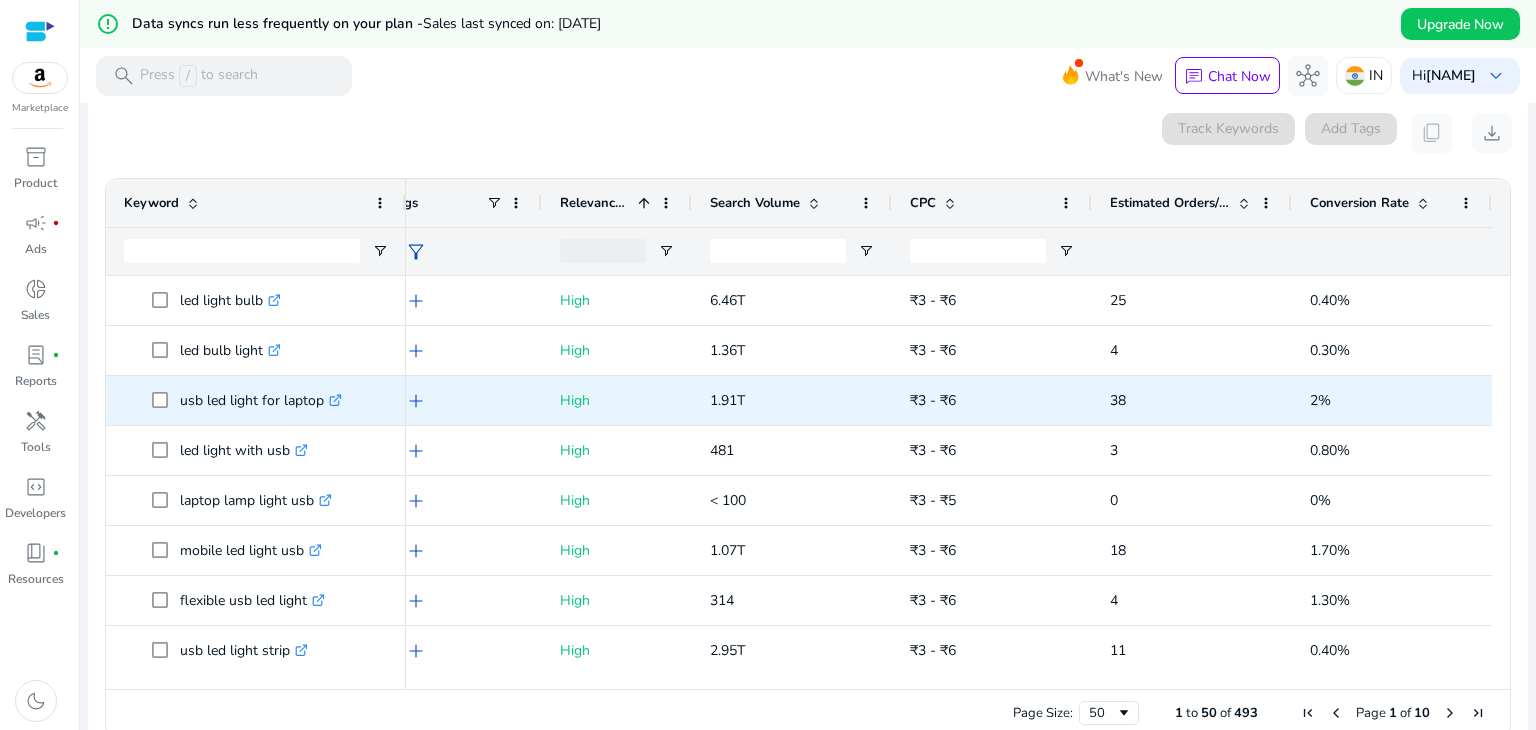 scroll, scrollTop: 0, scrollLeft: 0, axis: both 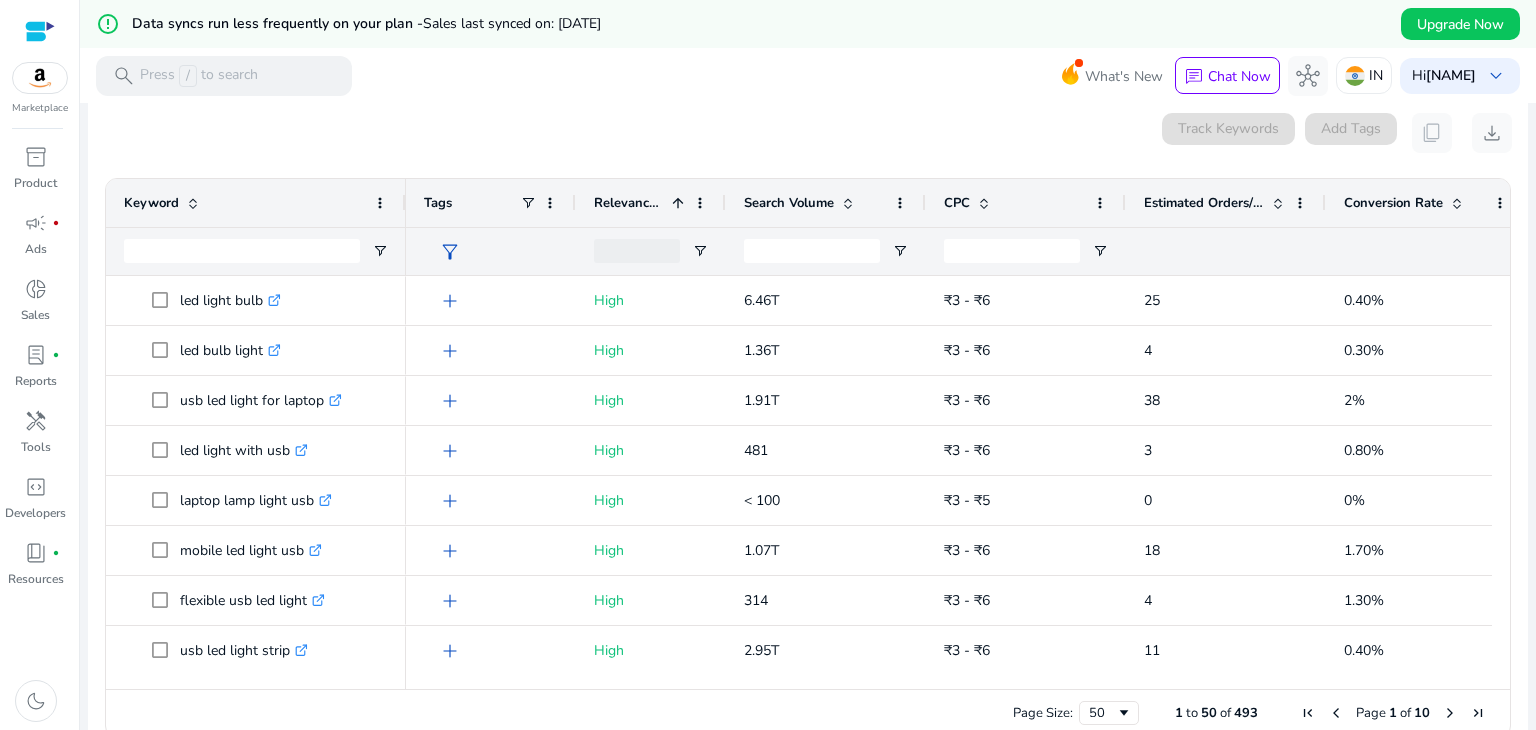 click on "0 keyword(s) selected   Track Keywords   Add Tags   content_copy   download" 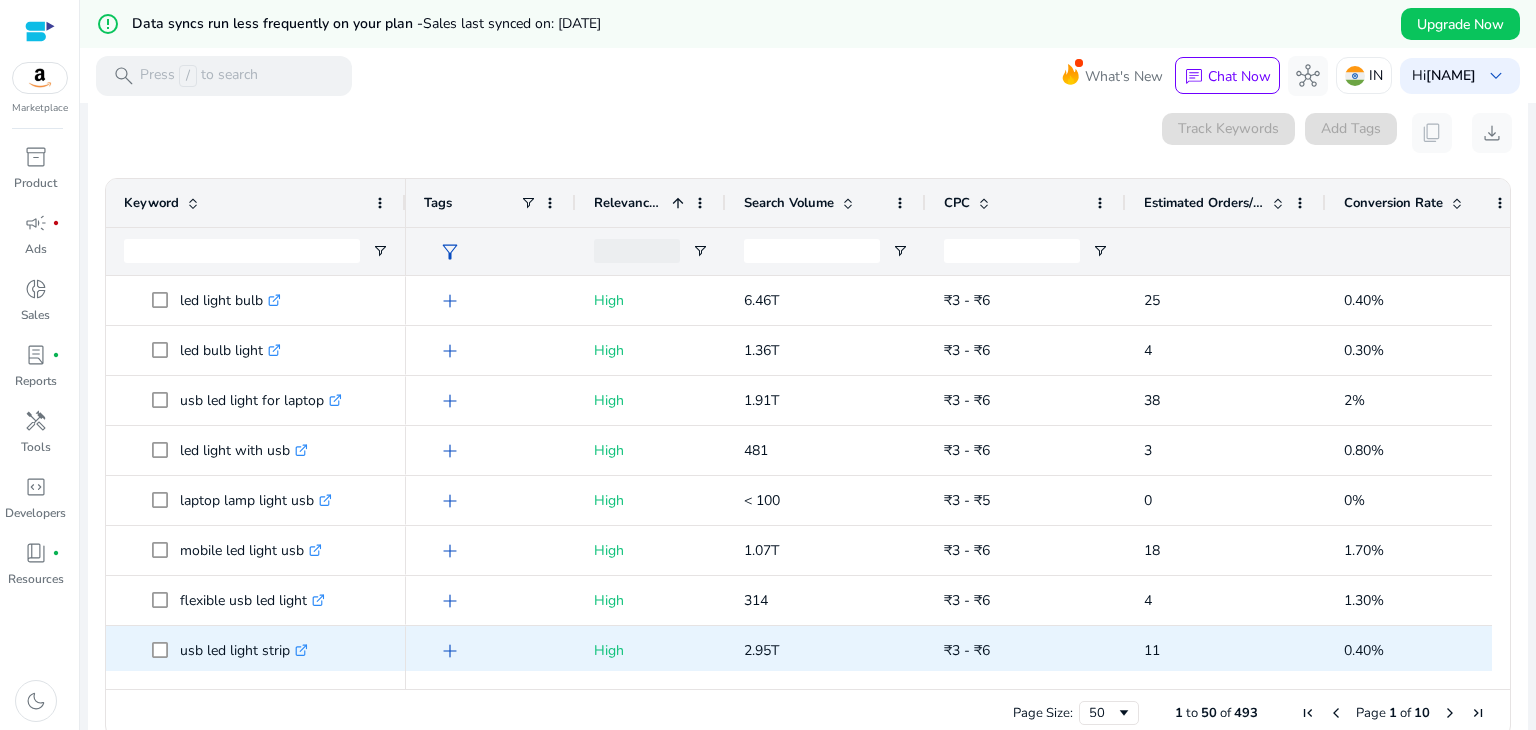 scroll, scrollTop: 196, scrollLeft: 0, axis: vertical 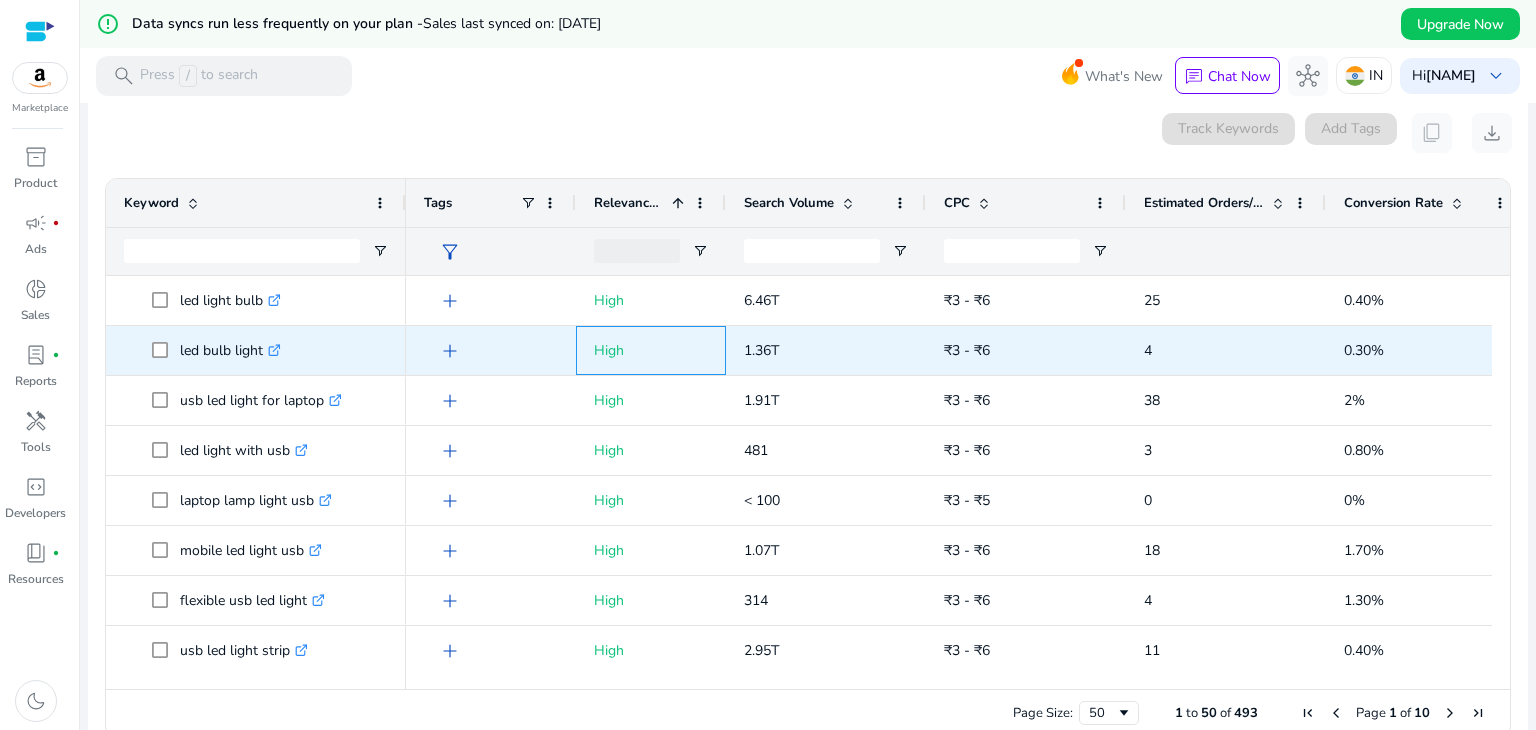 click on "High" 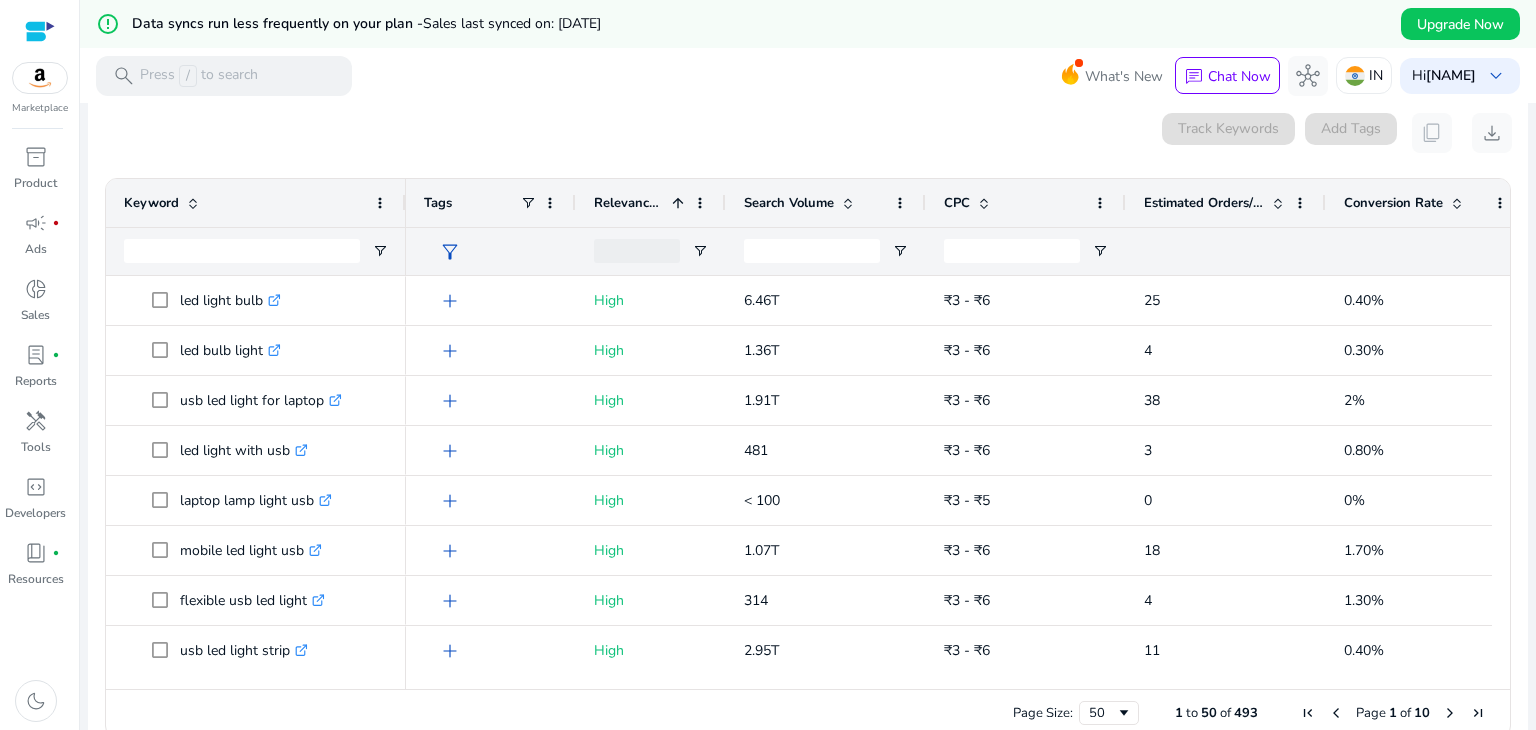 click on "Relevance Score" 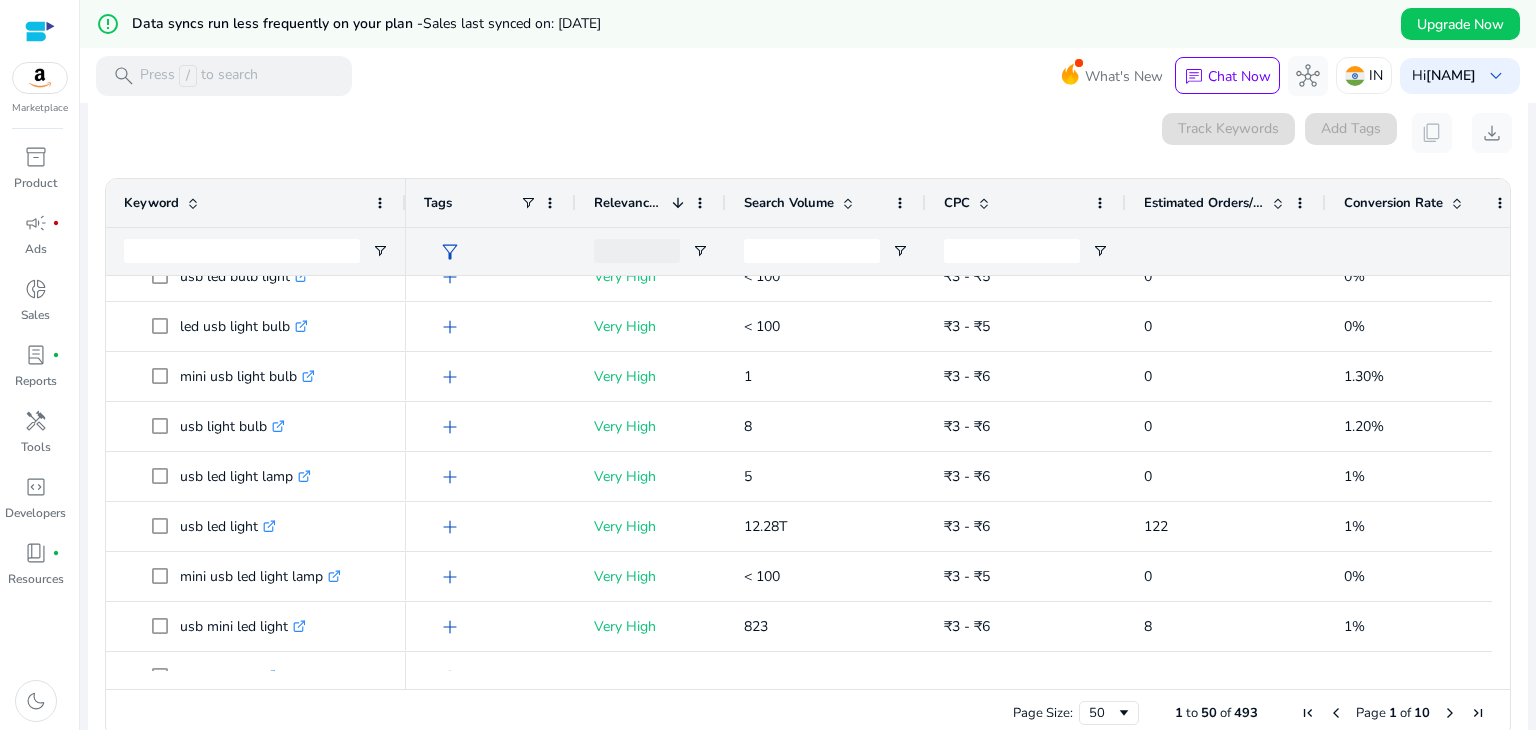 click on "Conversion Rate" 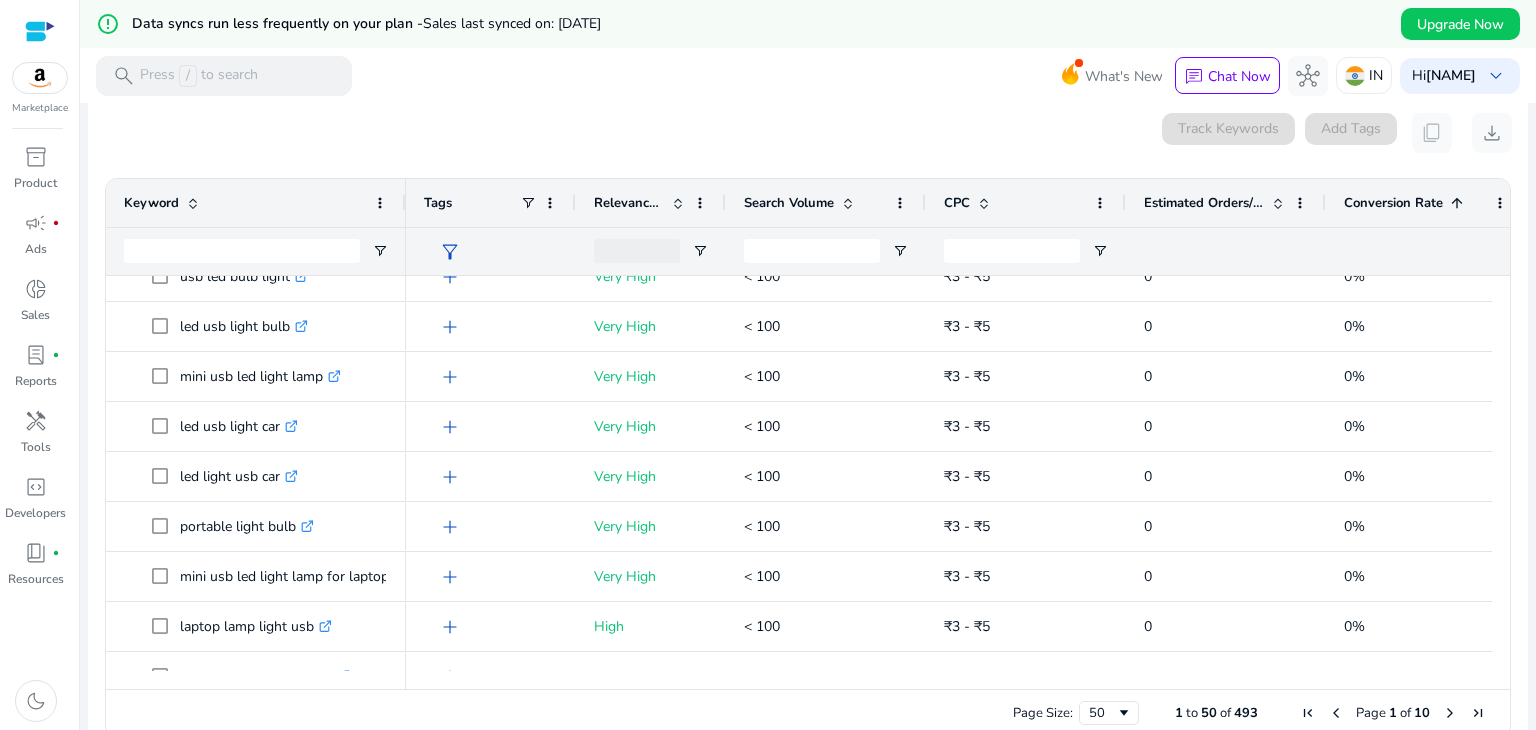 click on "Conversion Rate
1" 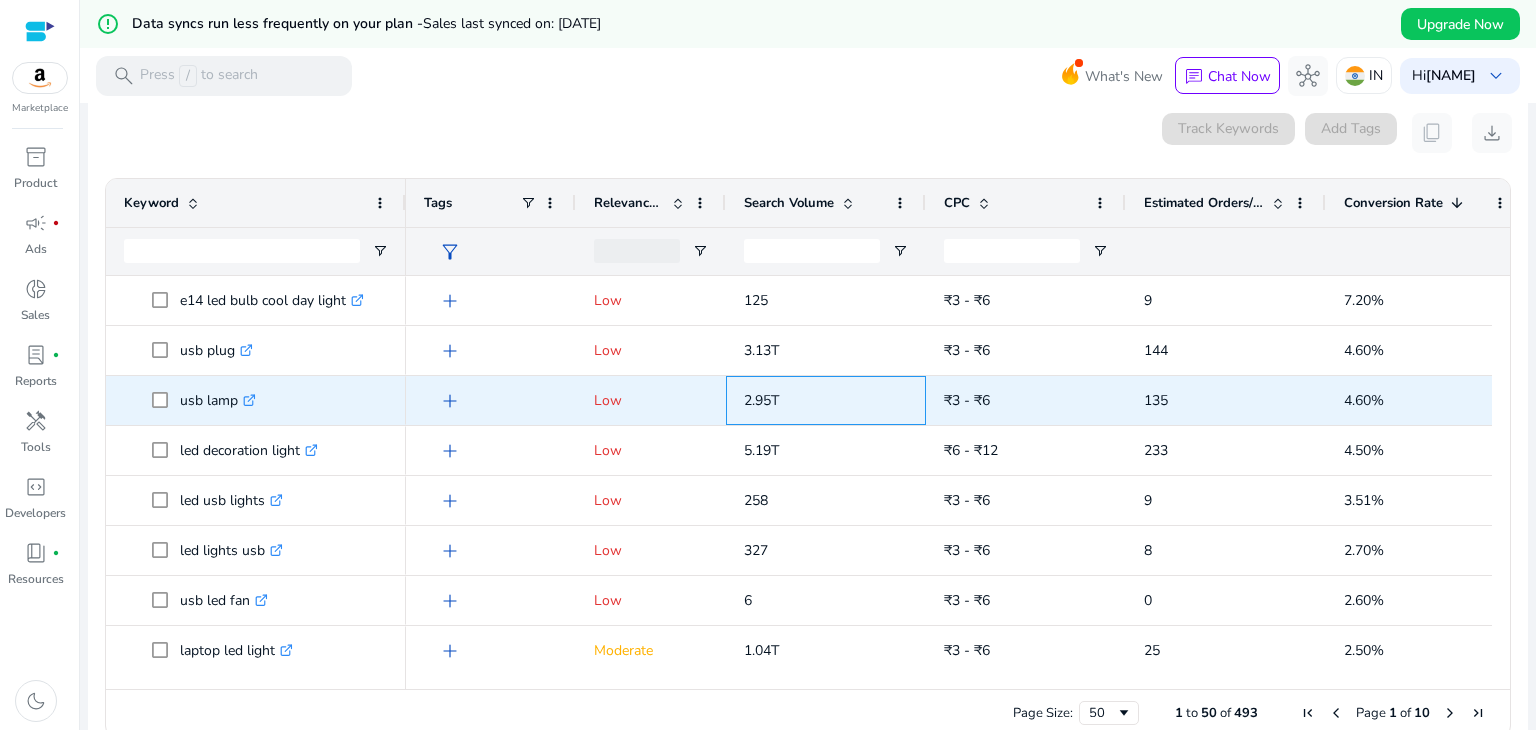 drag, startPoint x: 728, startPoint y: 417, endPoint x: 725, endPoint y: 454, distance: 37.12142 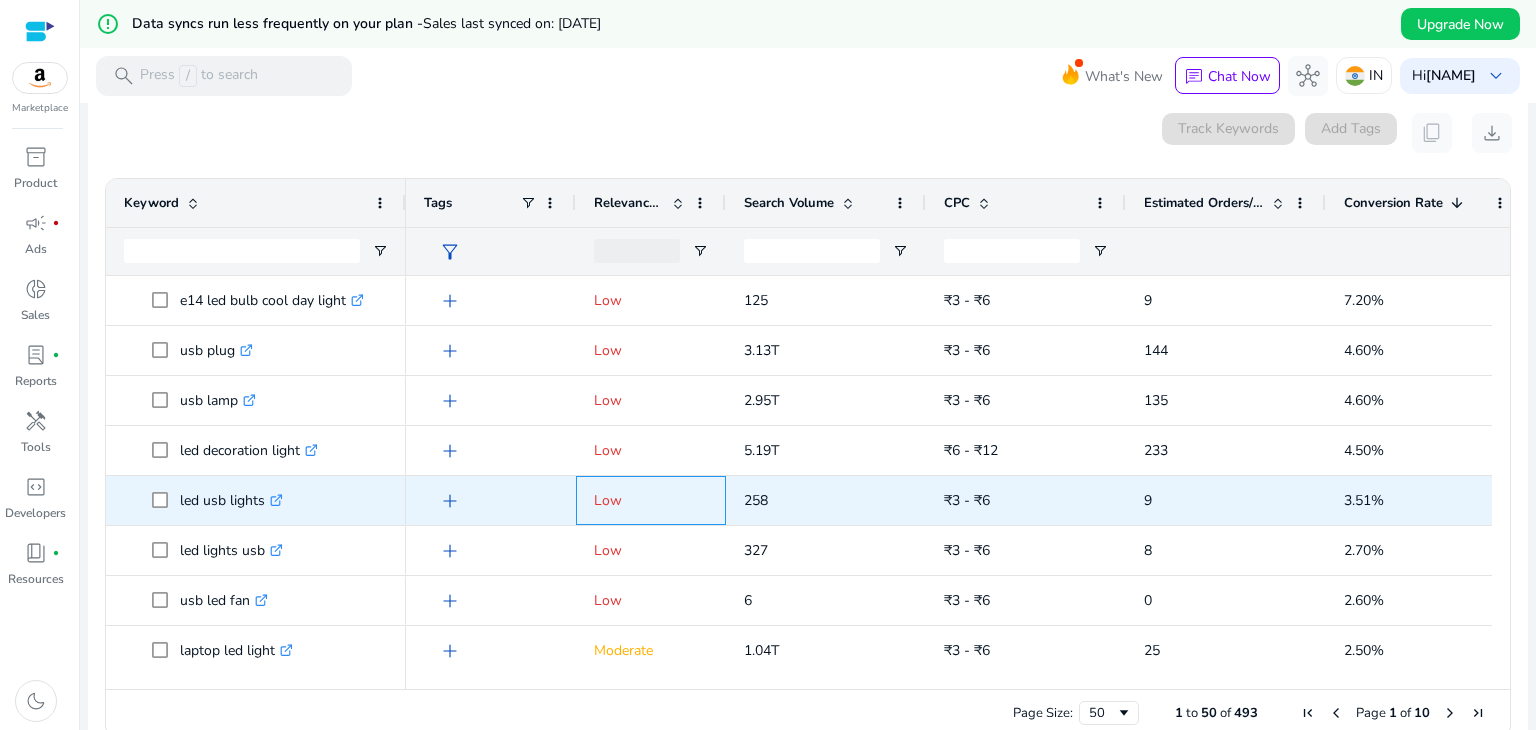 click on "Low" 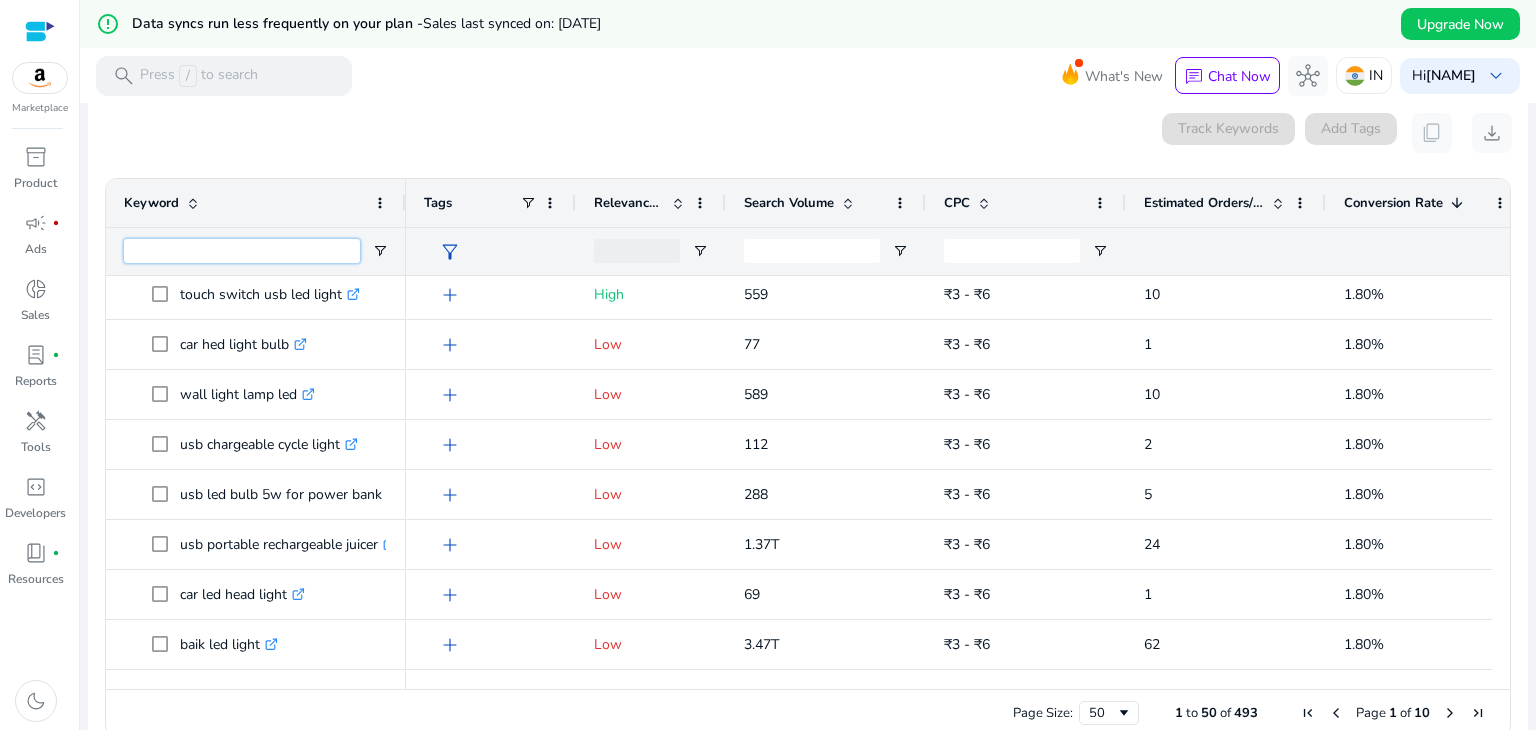 click at bounding box center (242, 251) 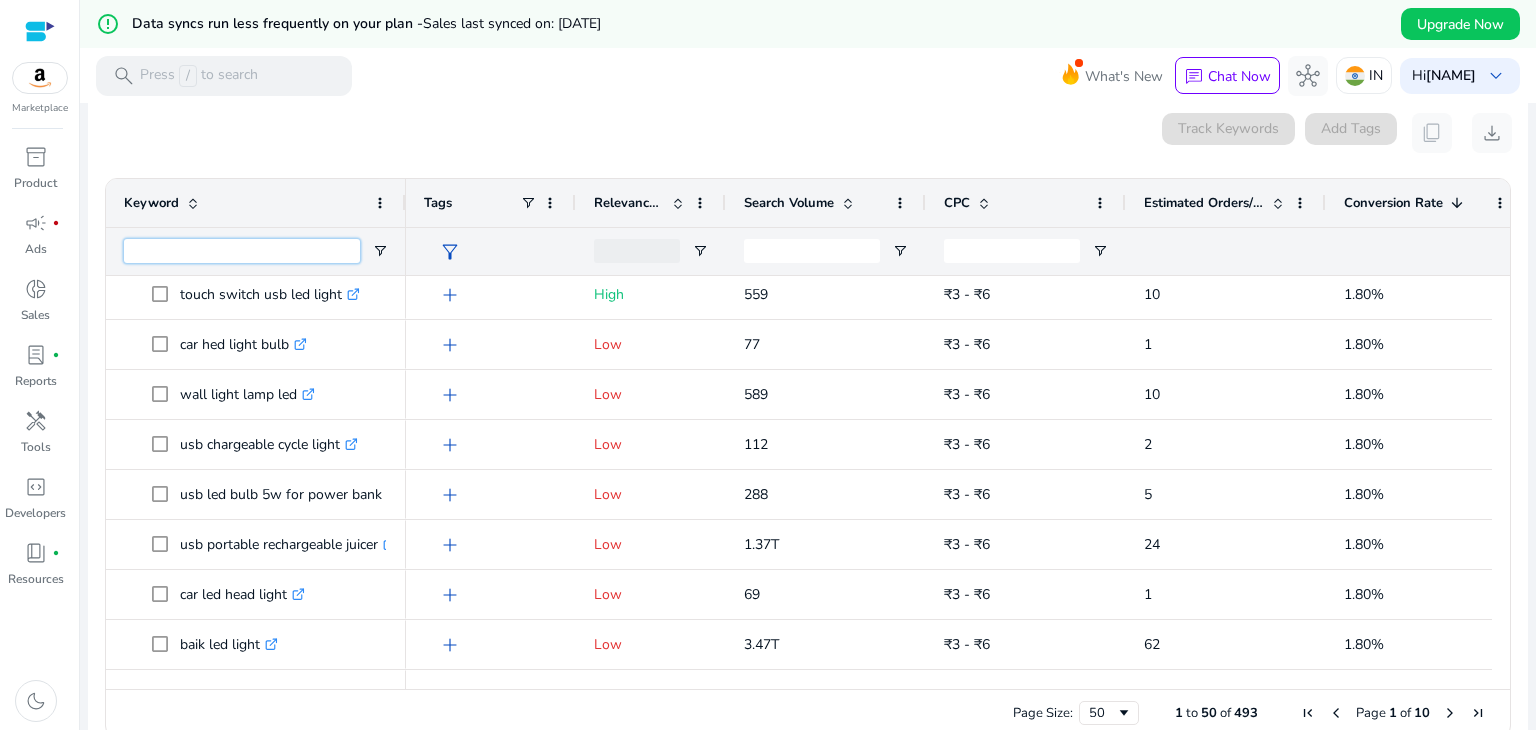 paste on "**********" 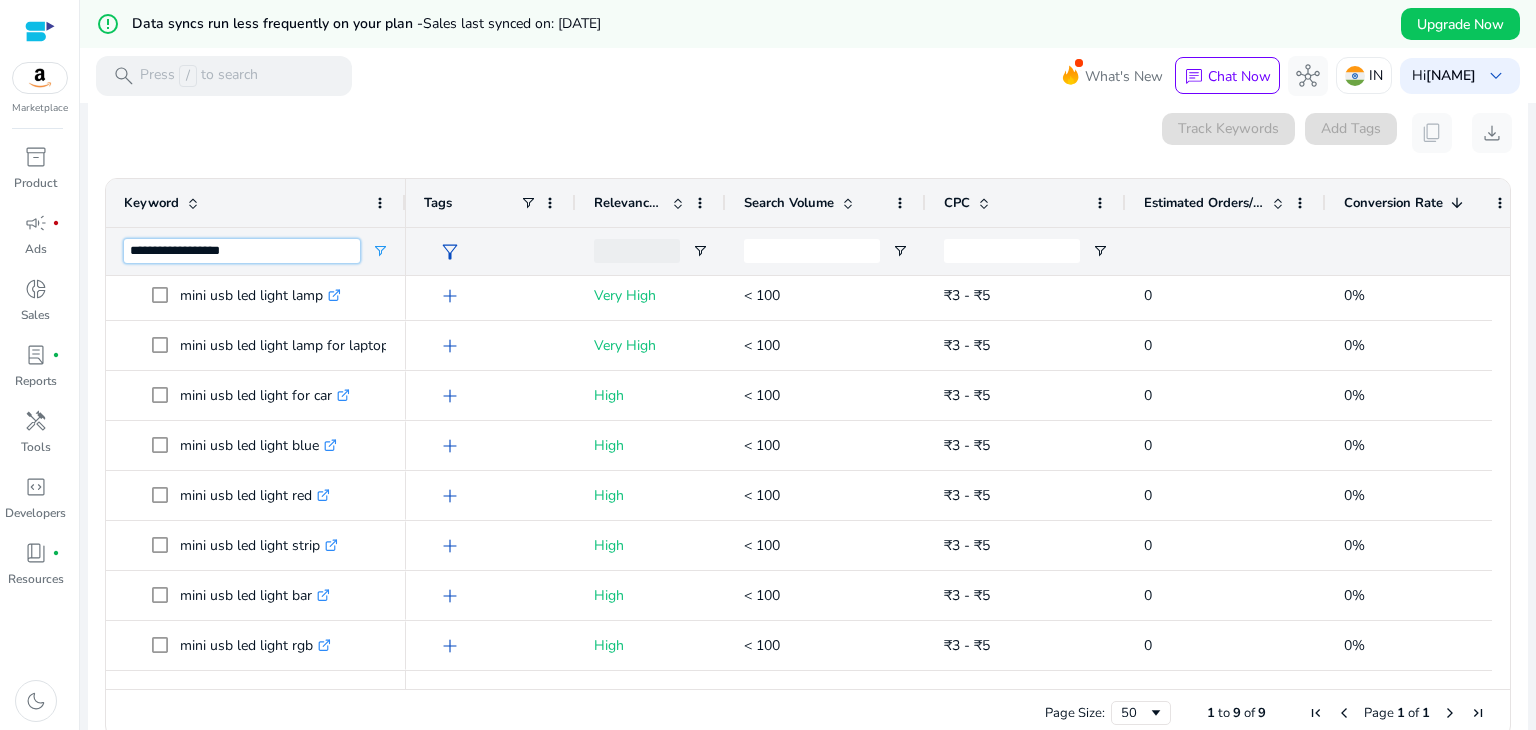 scroll, scrollTop: 55, scrollLeft: 0, axis: vertical 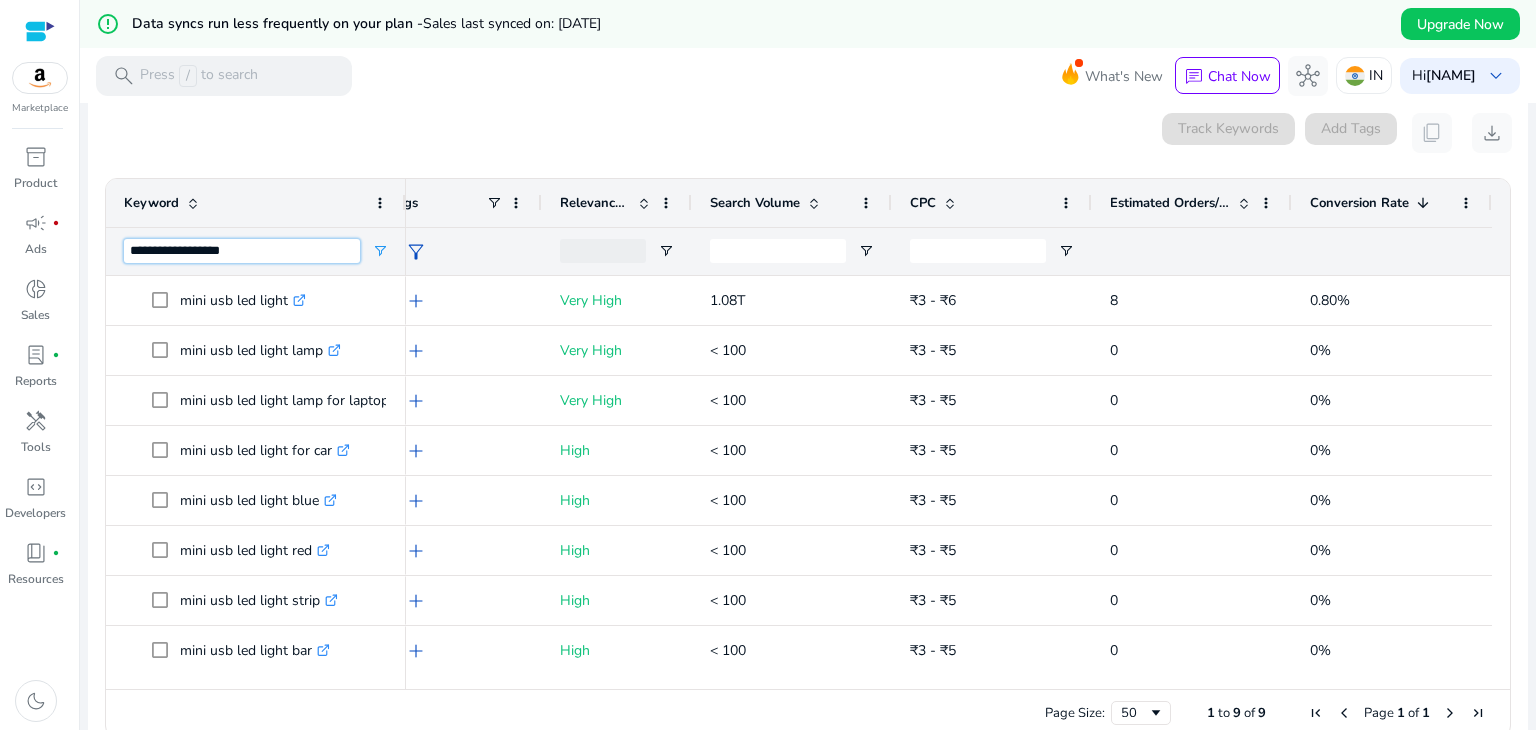 click on "**********" at bounding box center [242, 251] 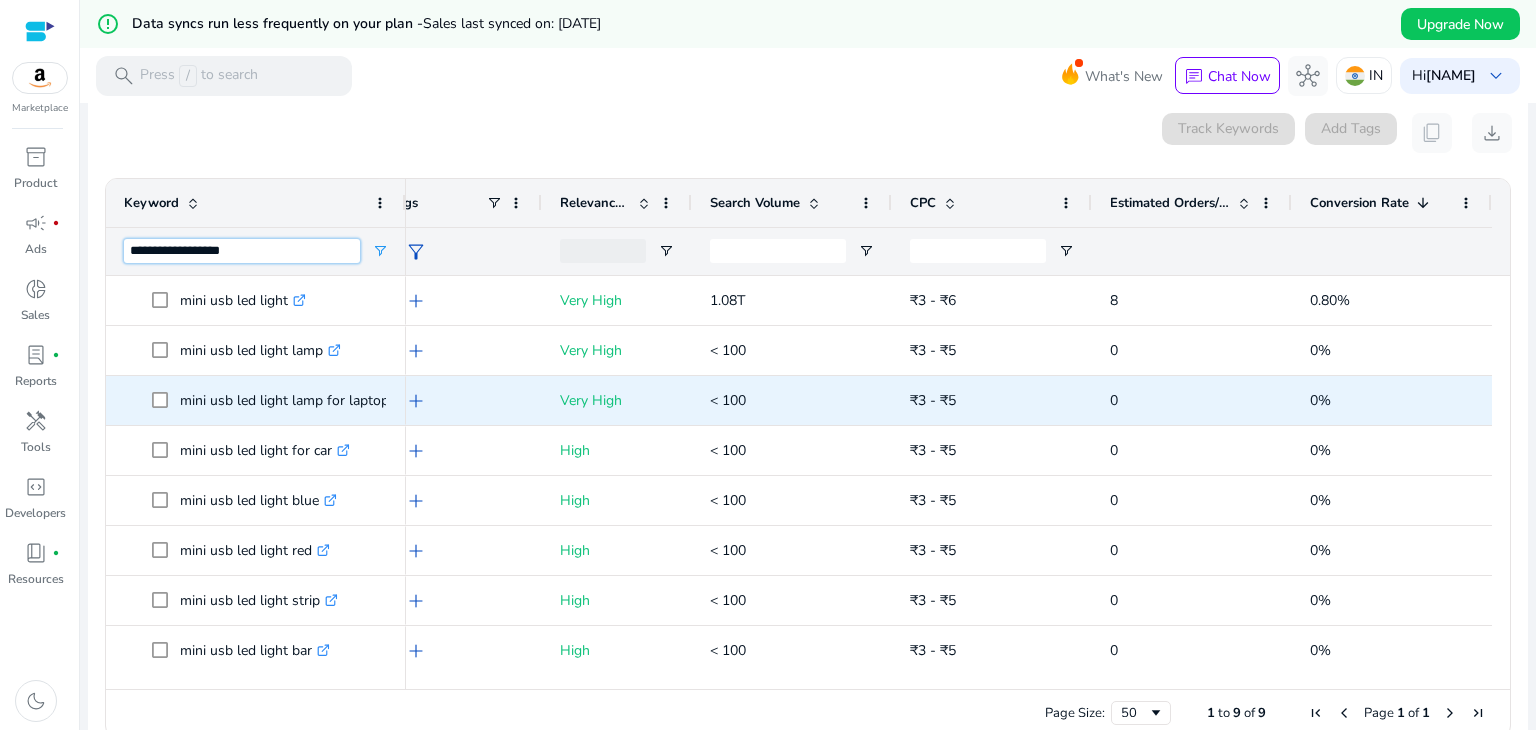 paste on "**********" 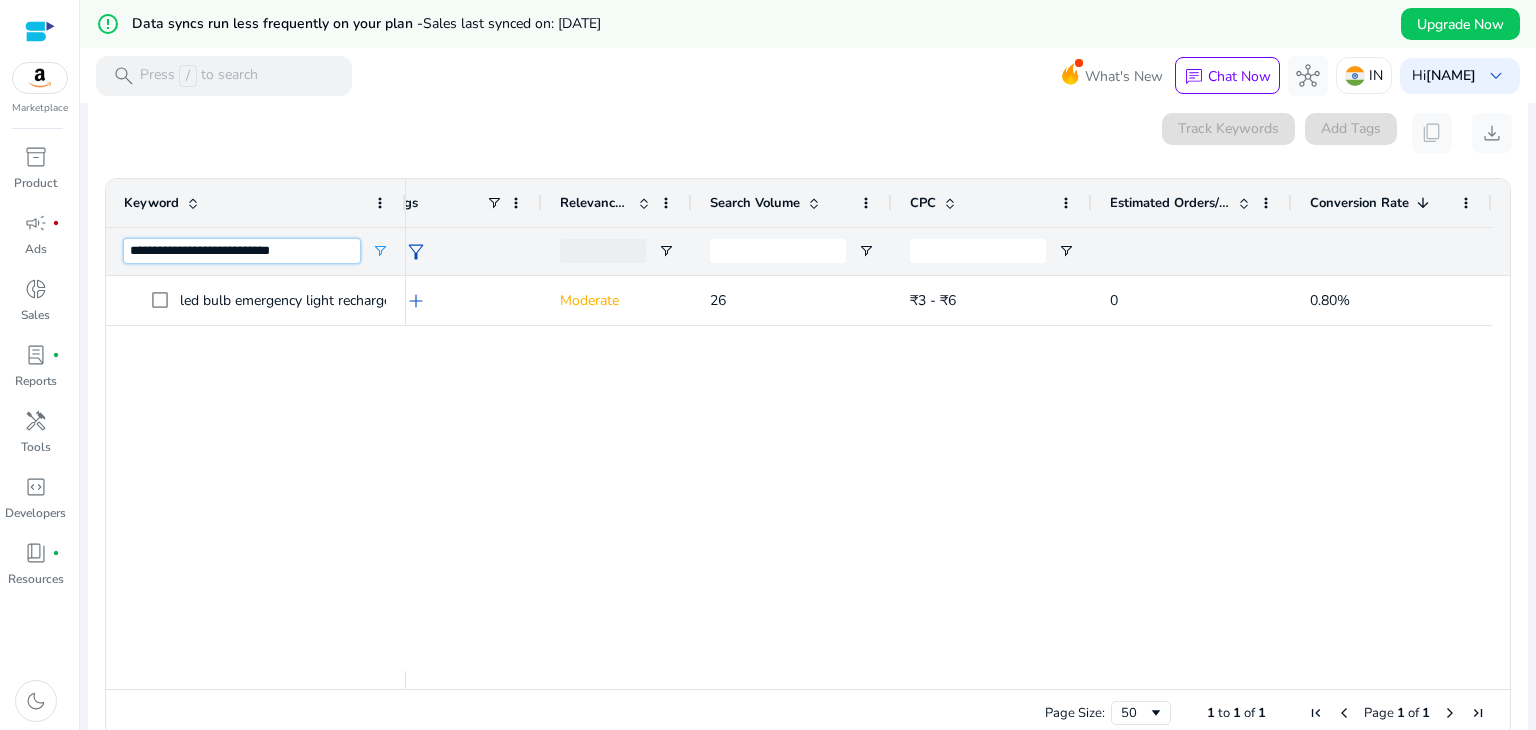 scroll, scrollTop: 0, scrollLeft: 23, axis: horizontal 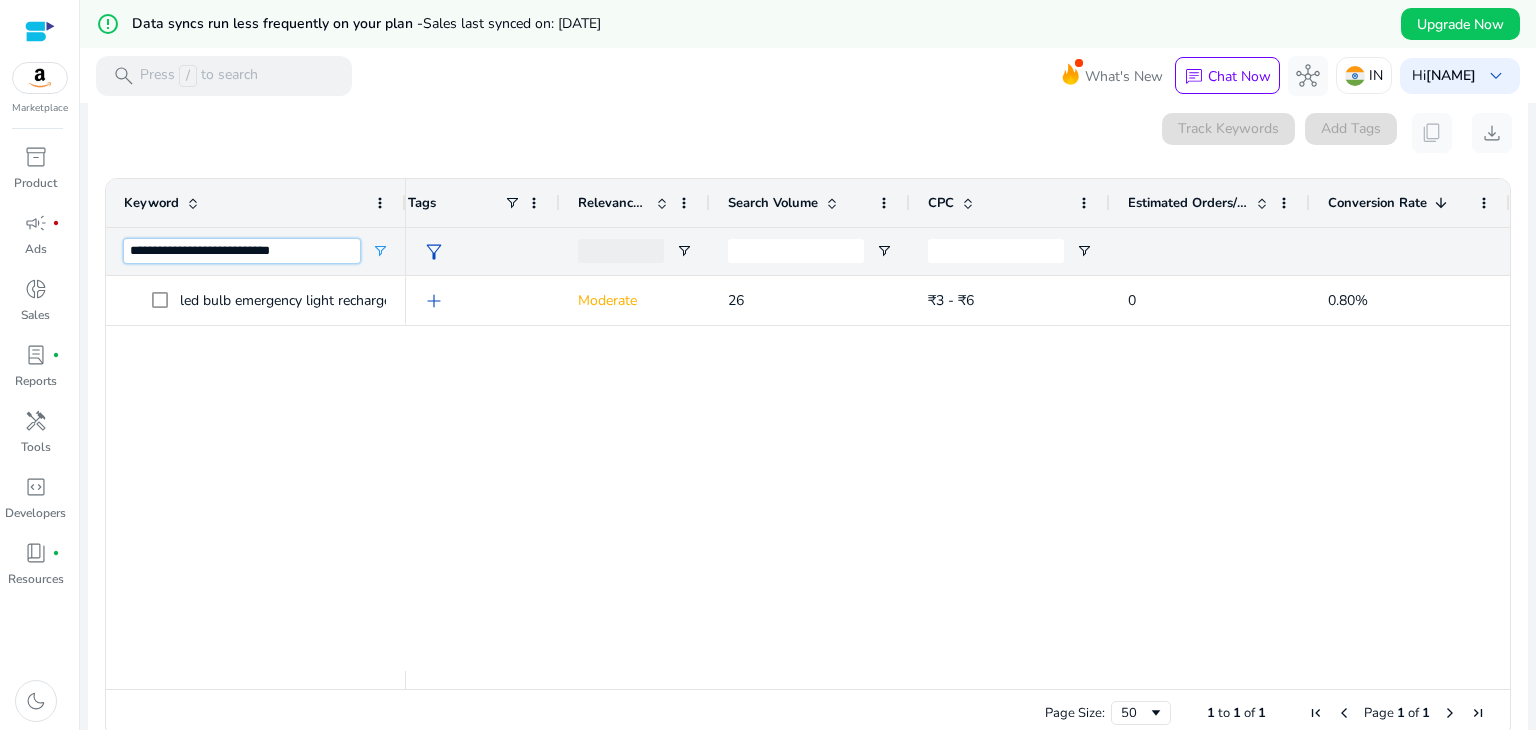 click on "**********" at bounding box center (242, 251) 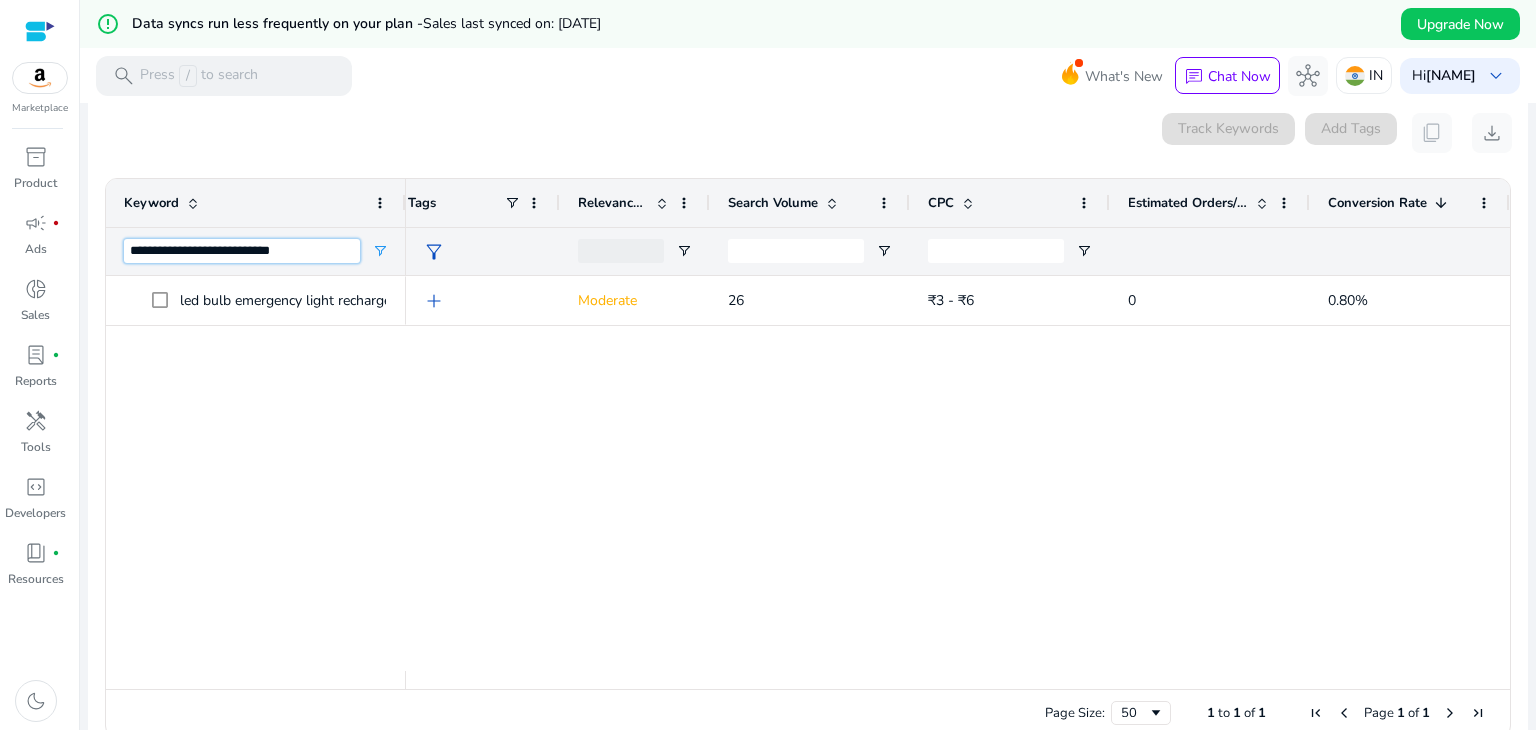 click on "**********" at bounding box center (242, 251) 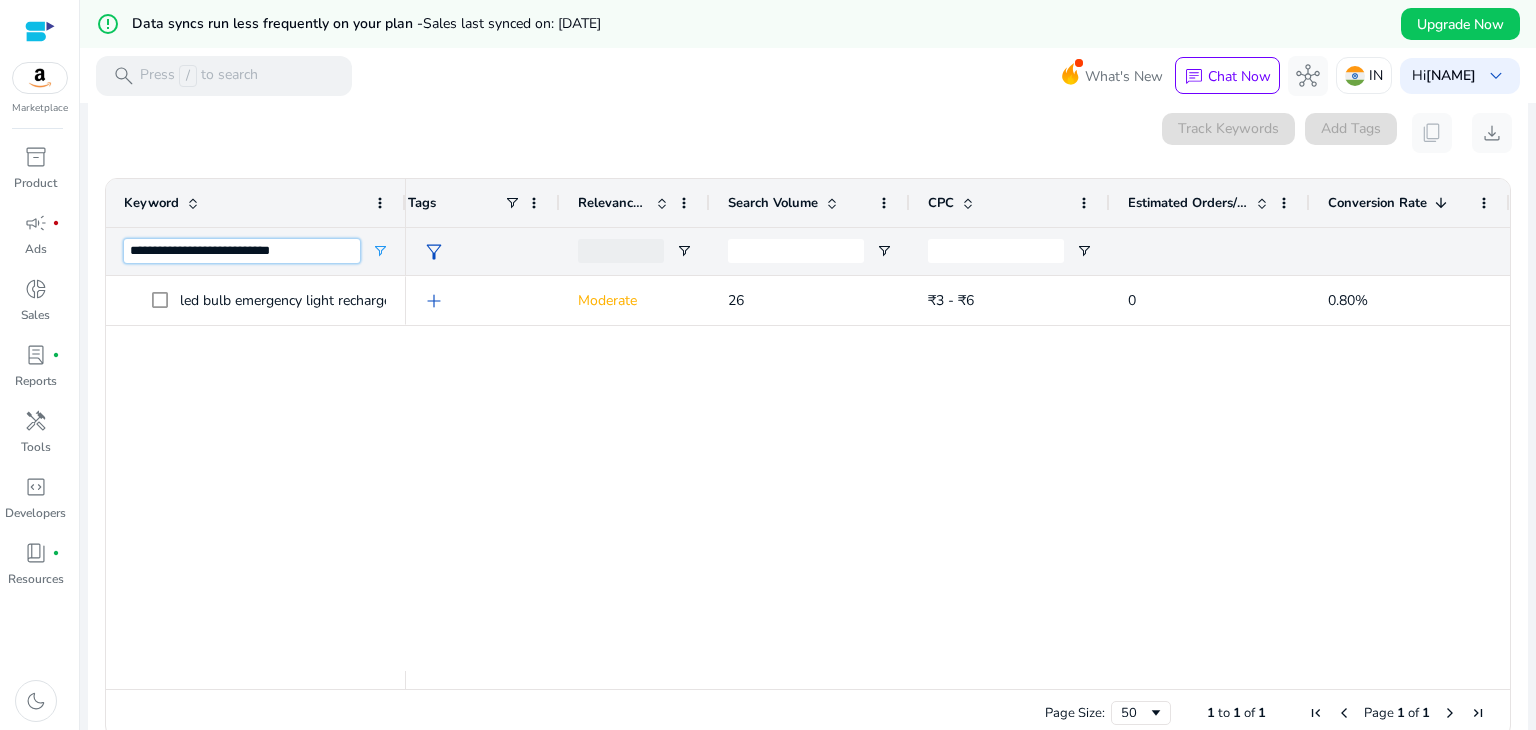 click on "**********" at bounding box center [242, 251] 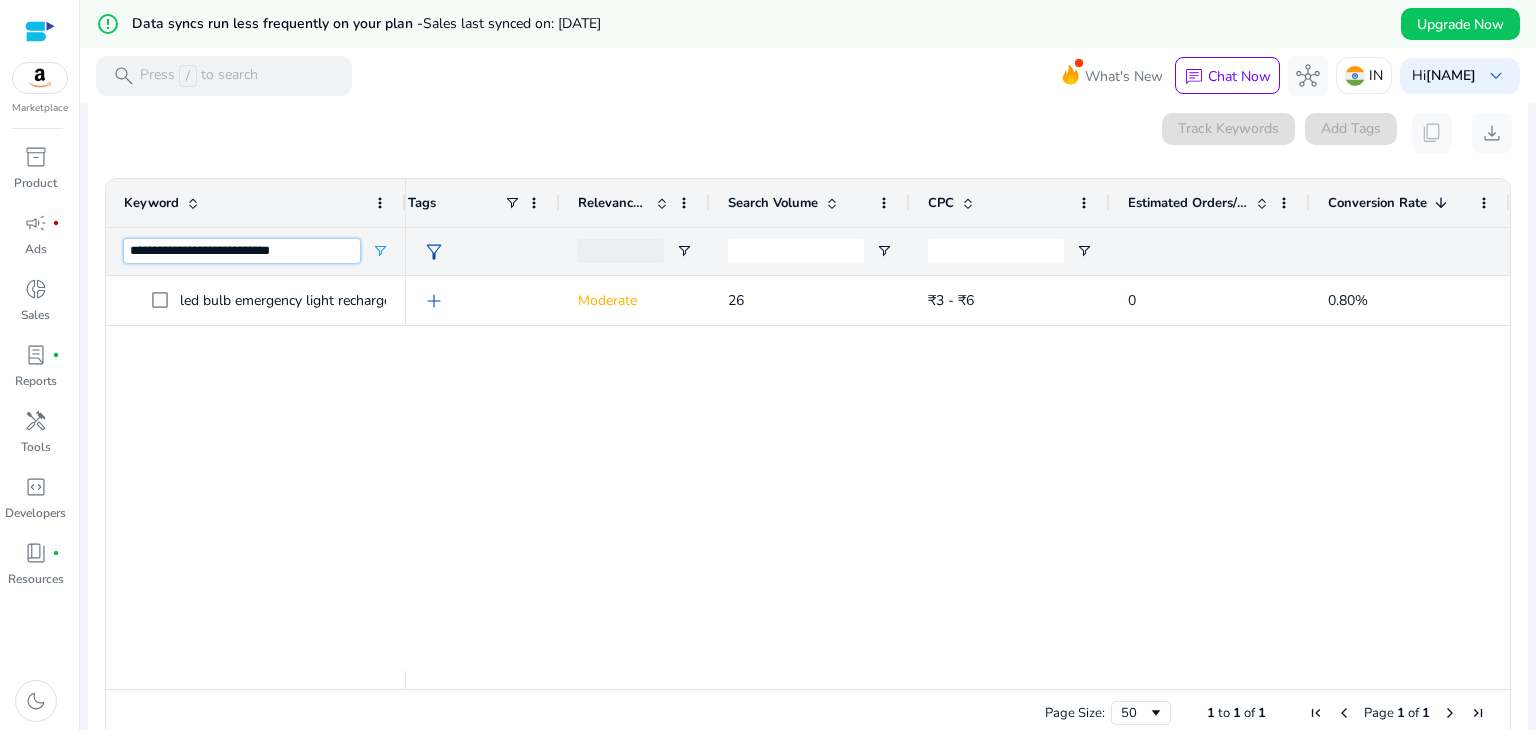 paste 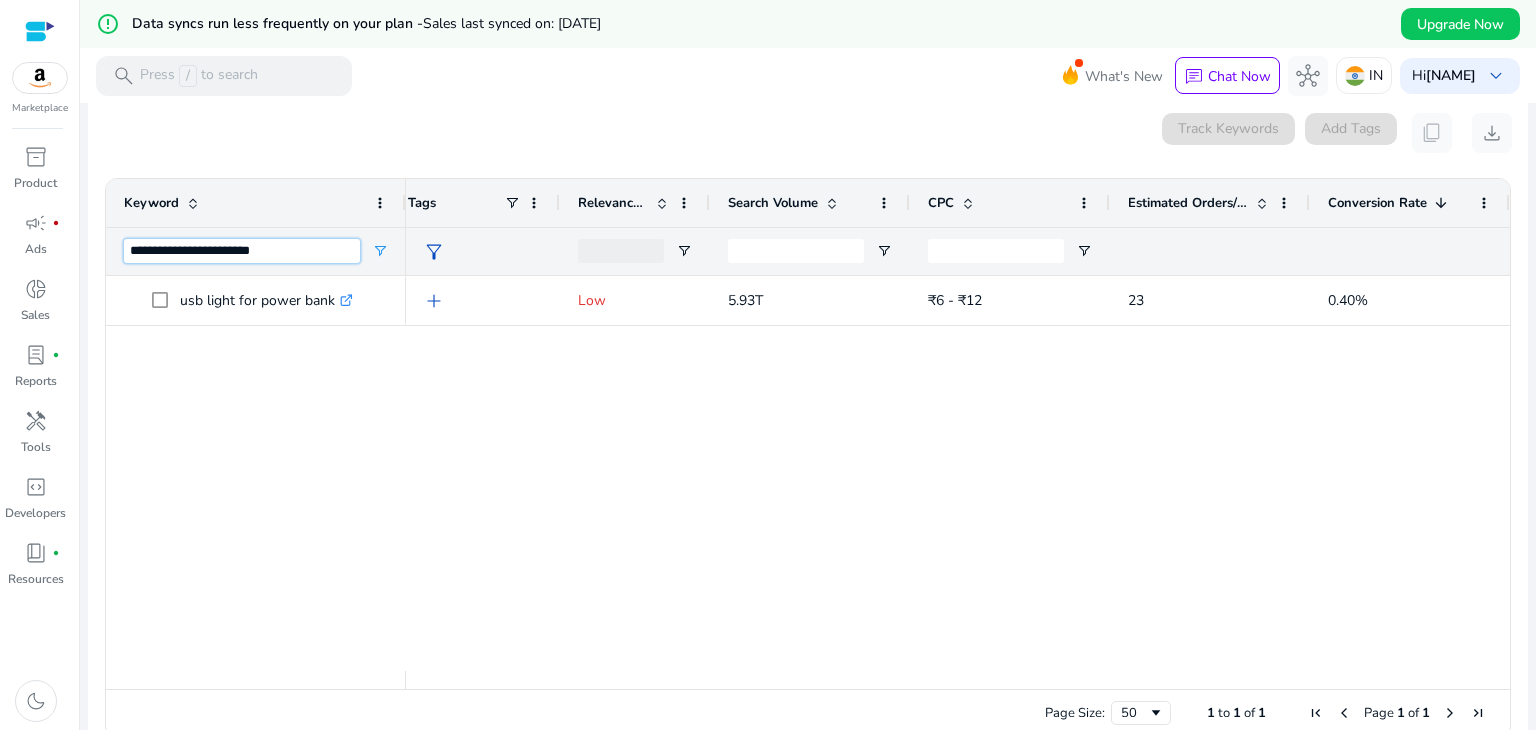 click on "**********" at bounding box center [242, 251] 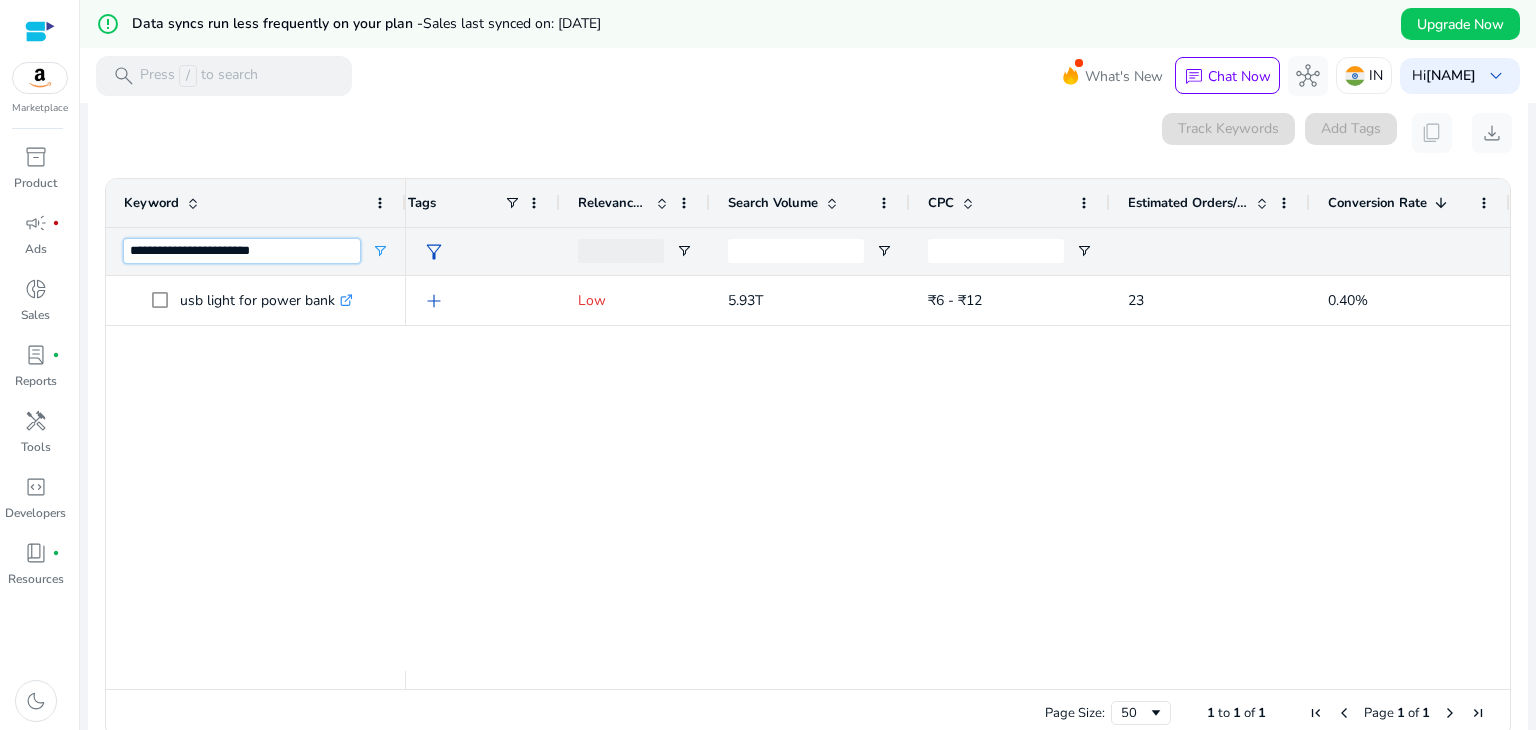 click on "**********" at bounding box center (242, 251) 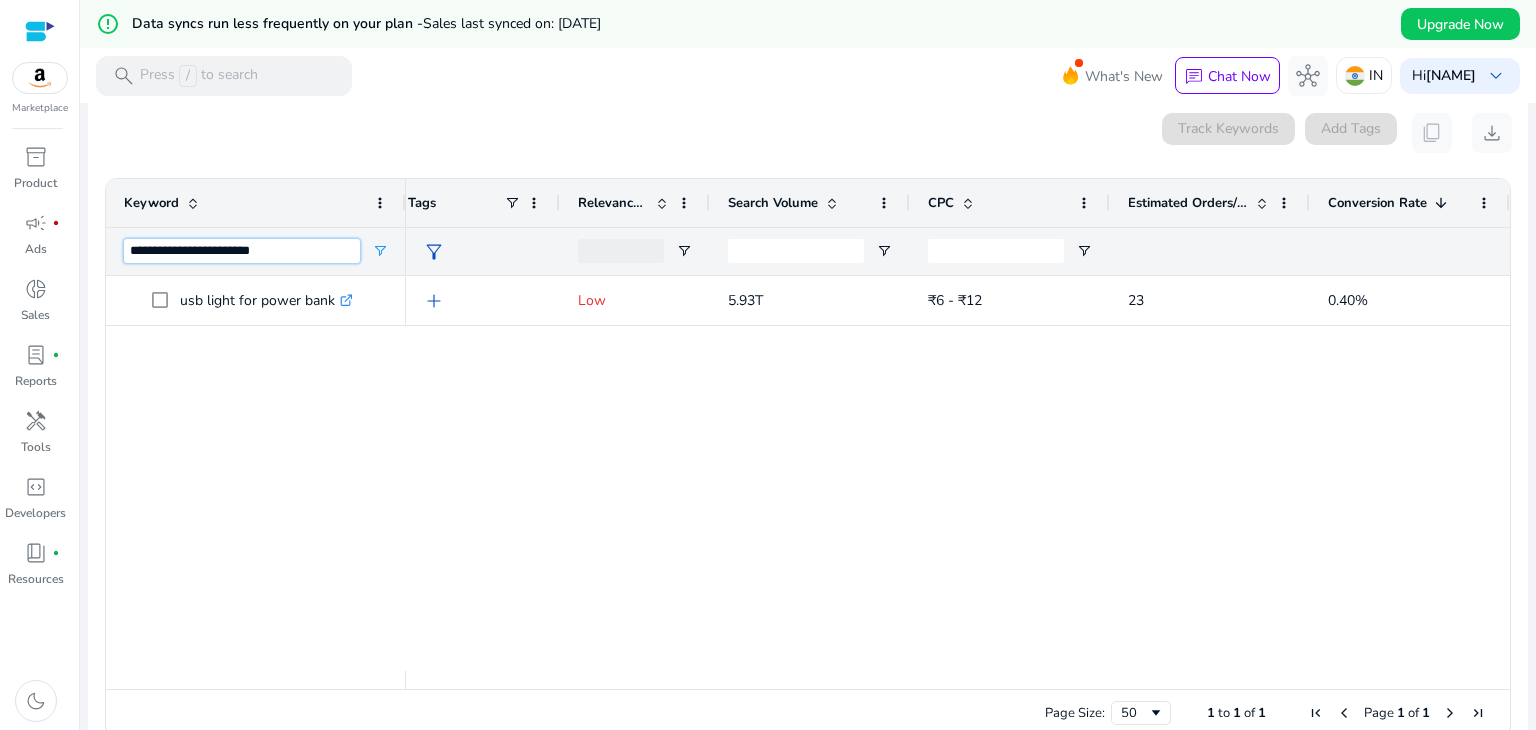 paste 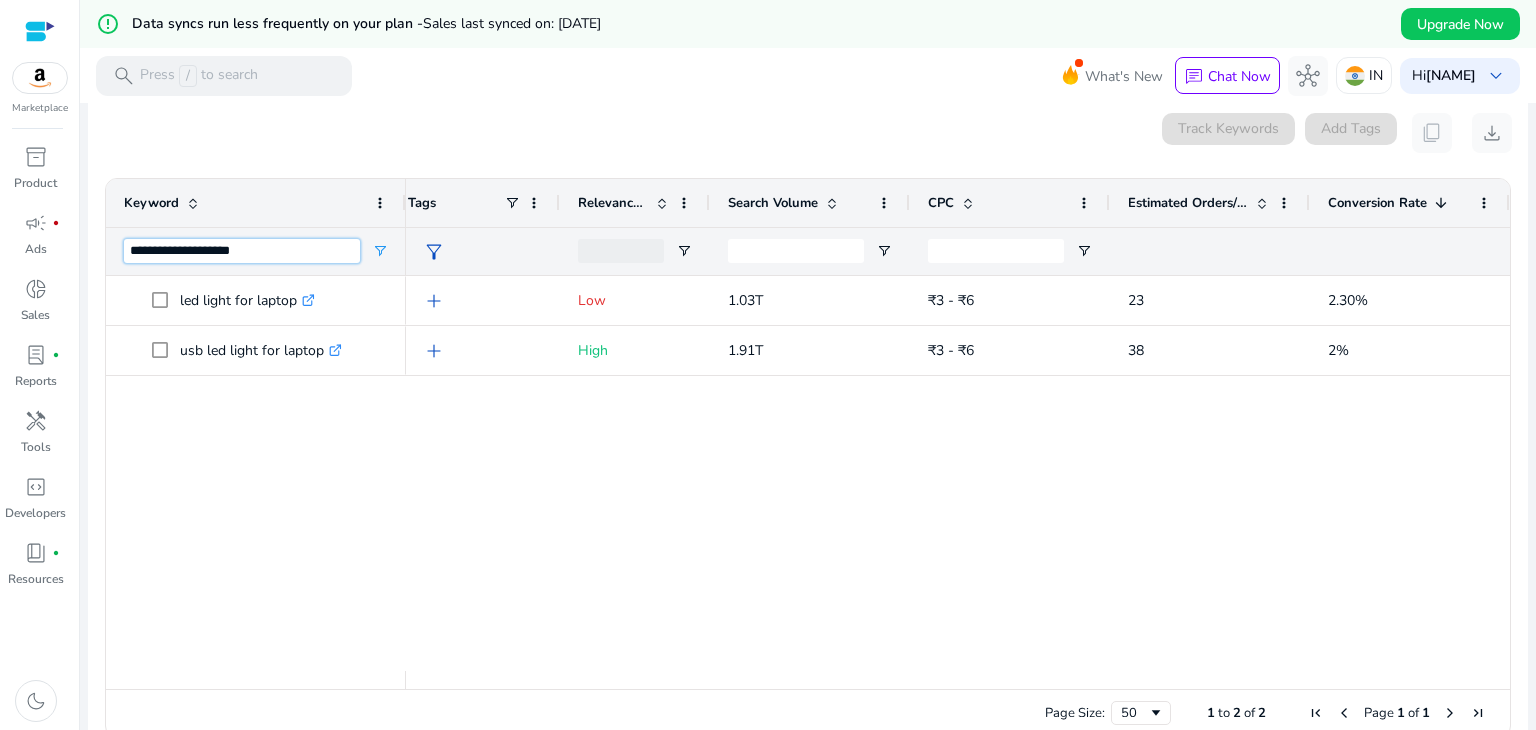 click on "**********" at bounding box center [242, 251] 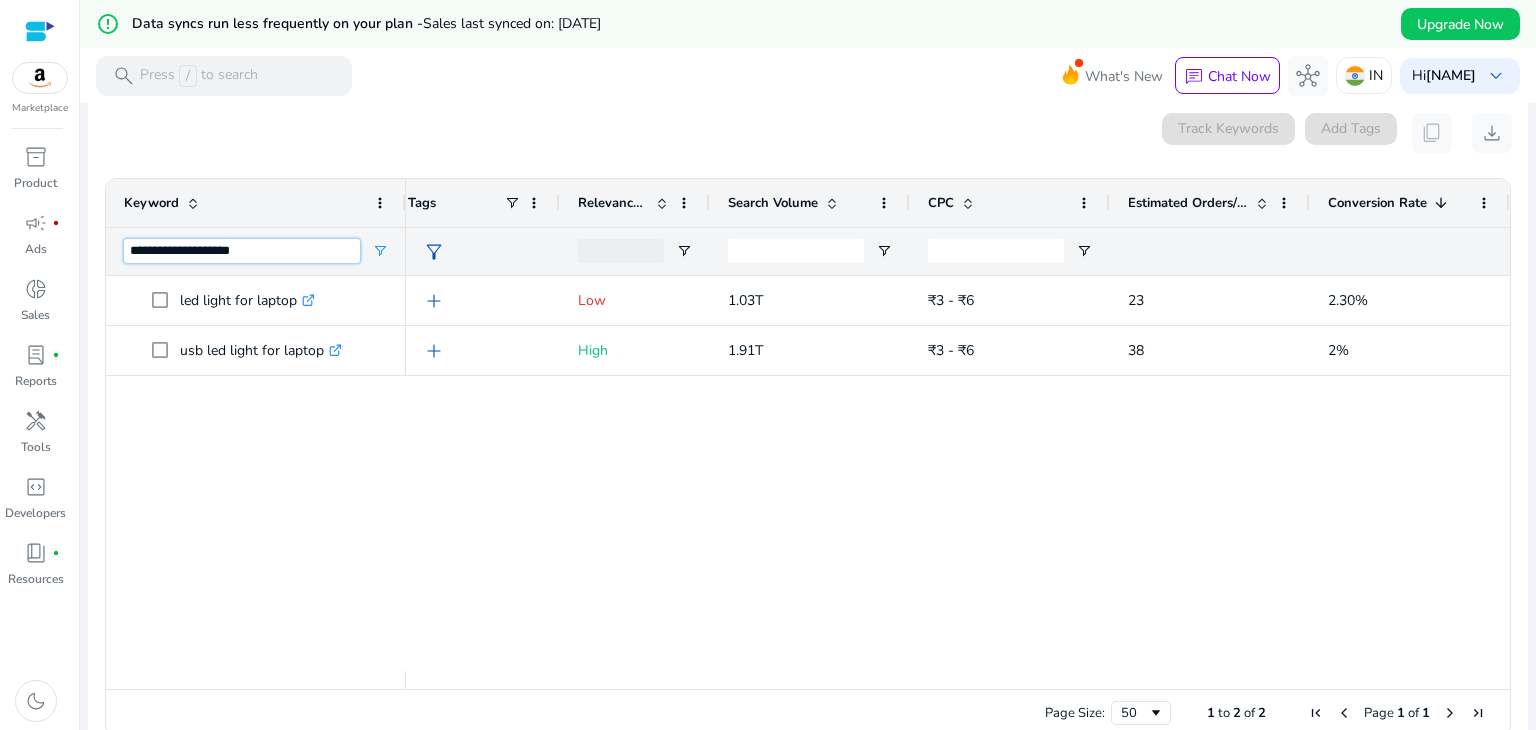 click on "**********" at bounding box center (242, 251) 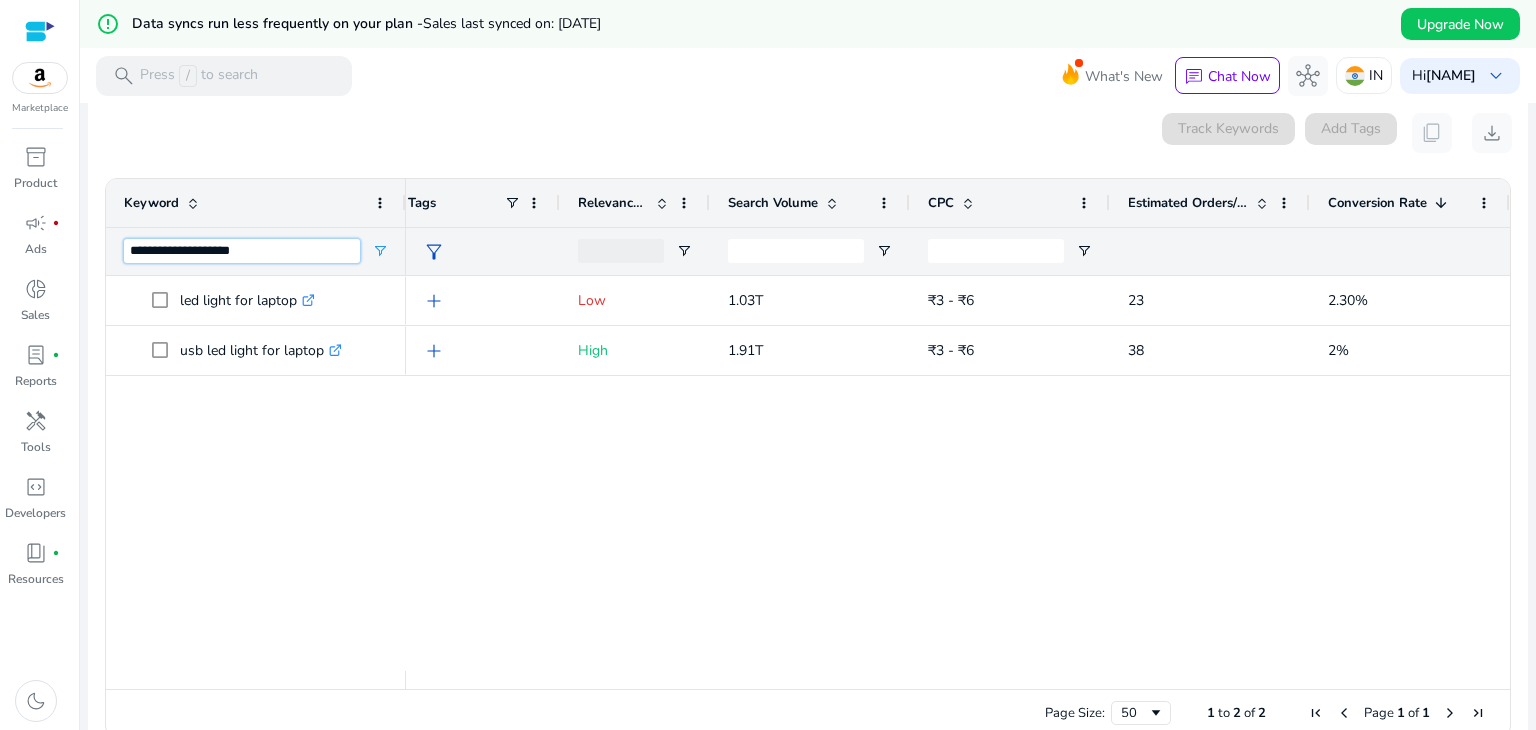 click on "**********" at bounding box center (242, 251) 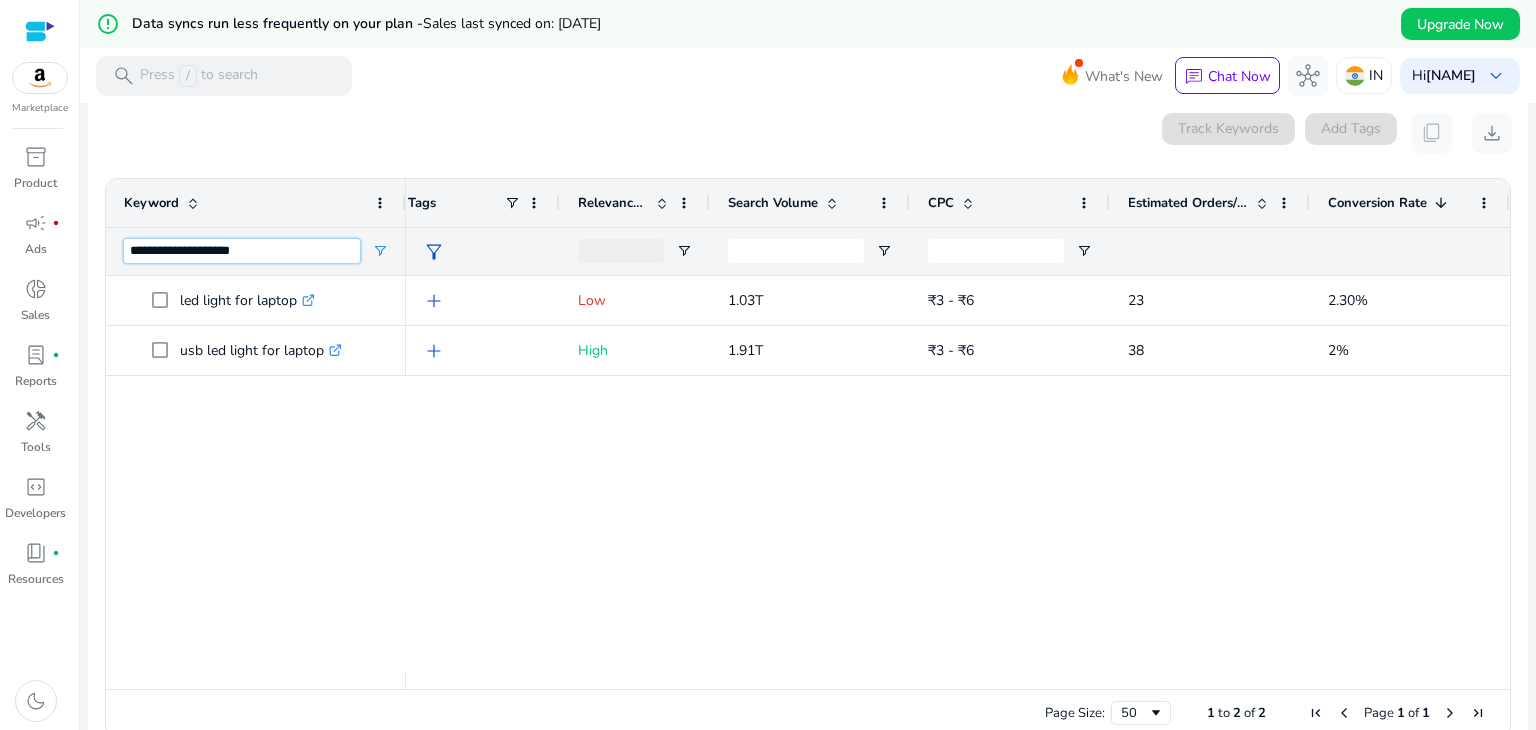 paste 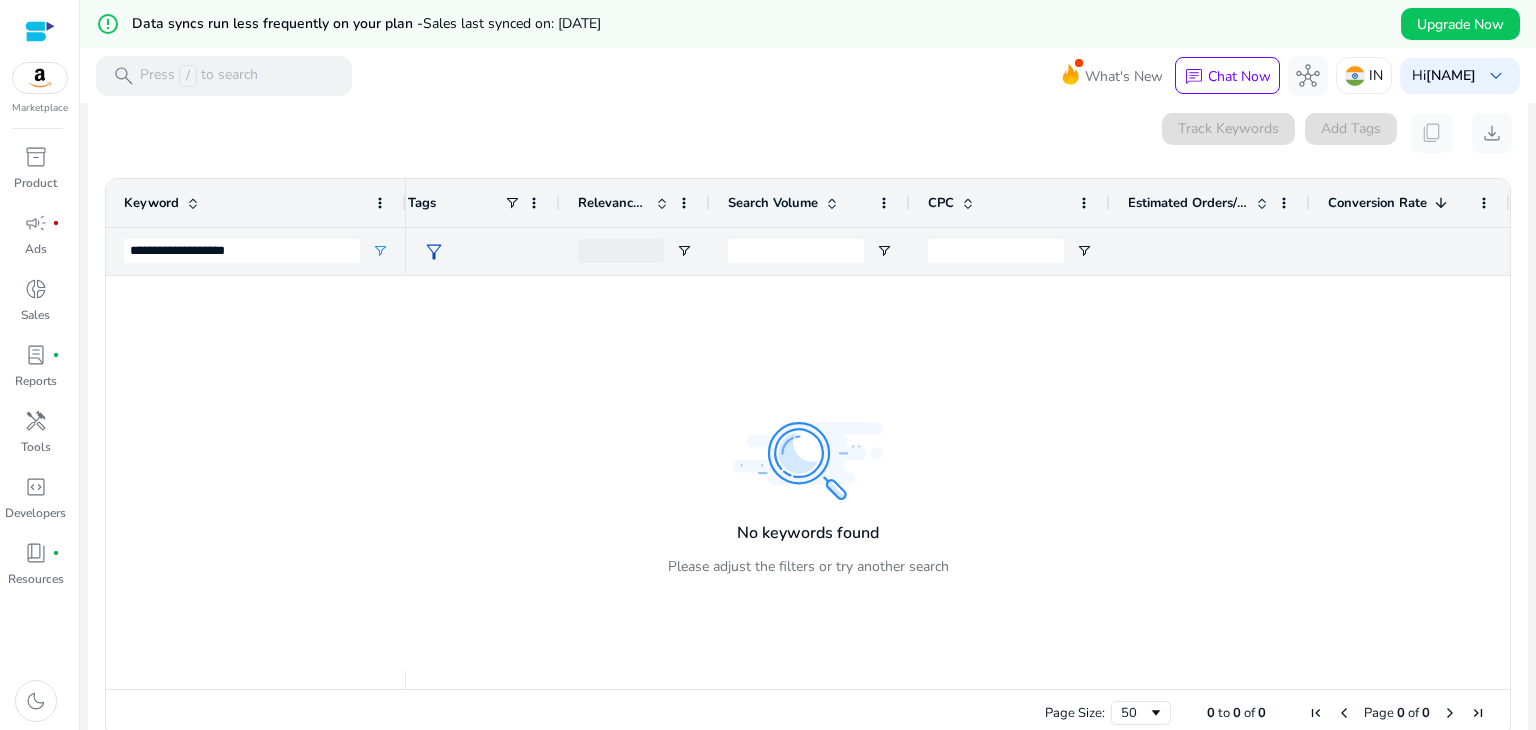 click on "add Low 1.03T ₹3 - ₹6 23 2.30% add High 1.91T ₹3 - ₹6 38 2%" 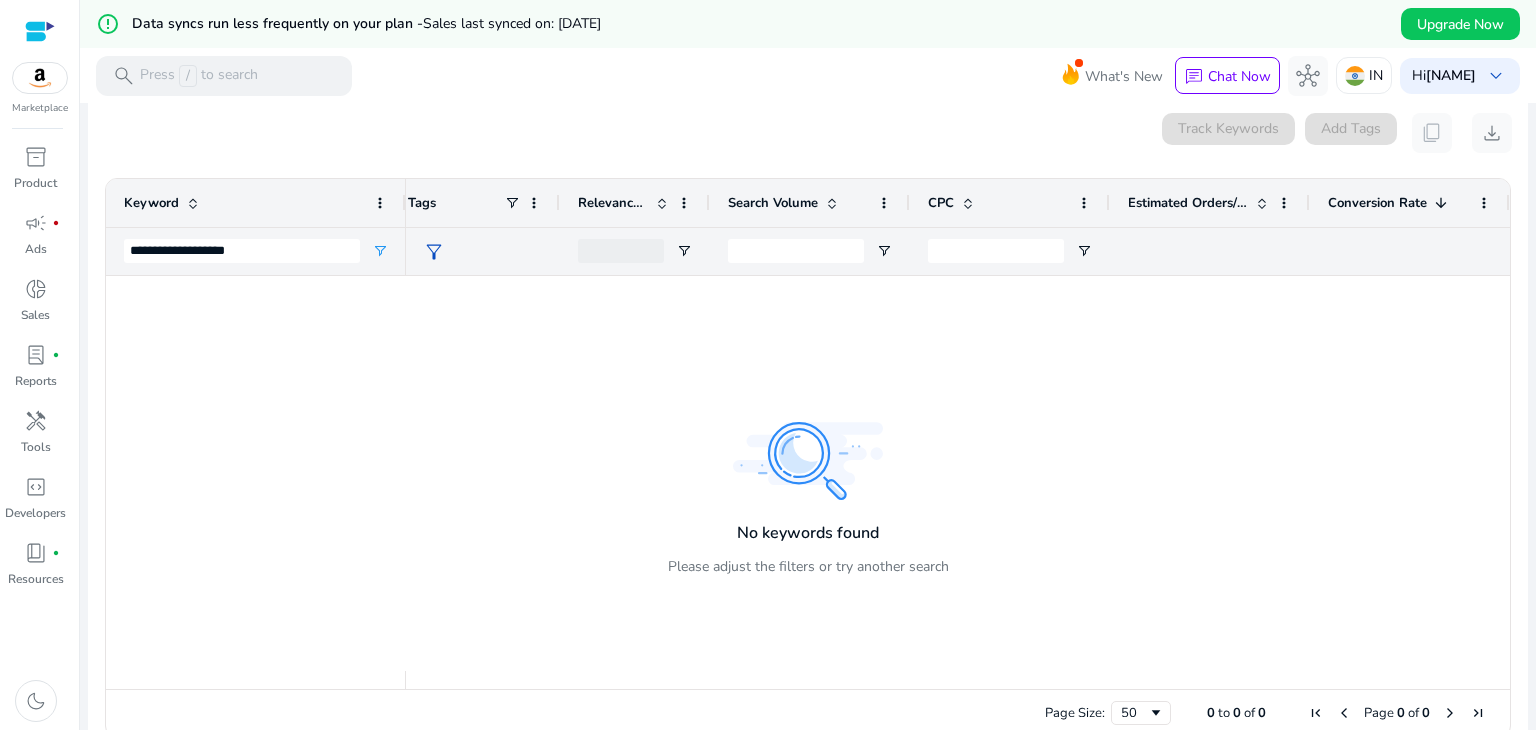 click on "0 keyword(s) selected   Track Keywords   Add Tags   content_copy   download" 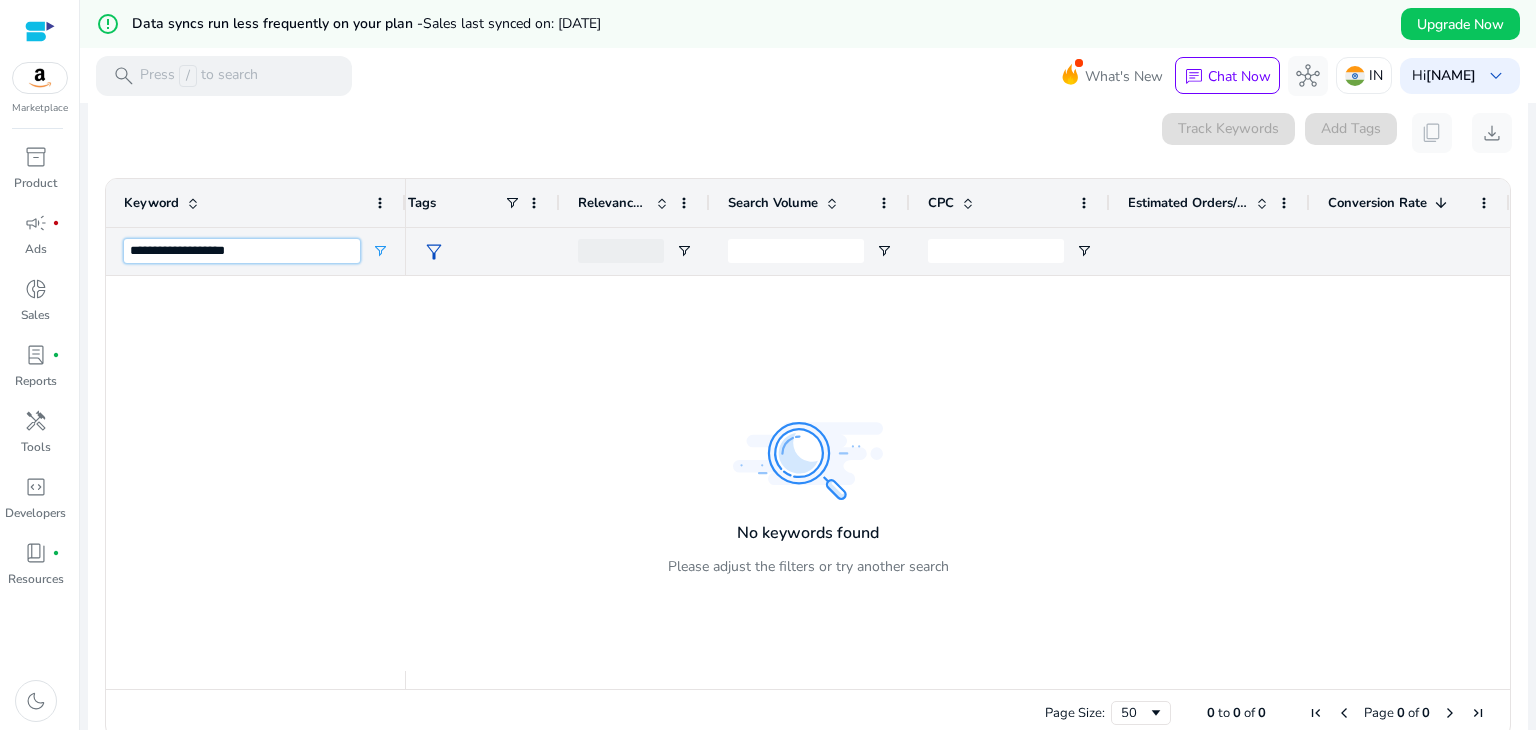 click on "**********" at bounding box center (242, 251) 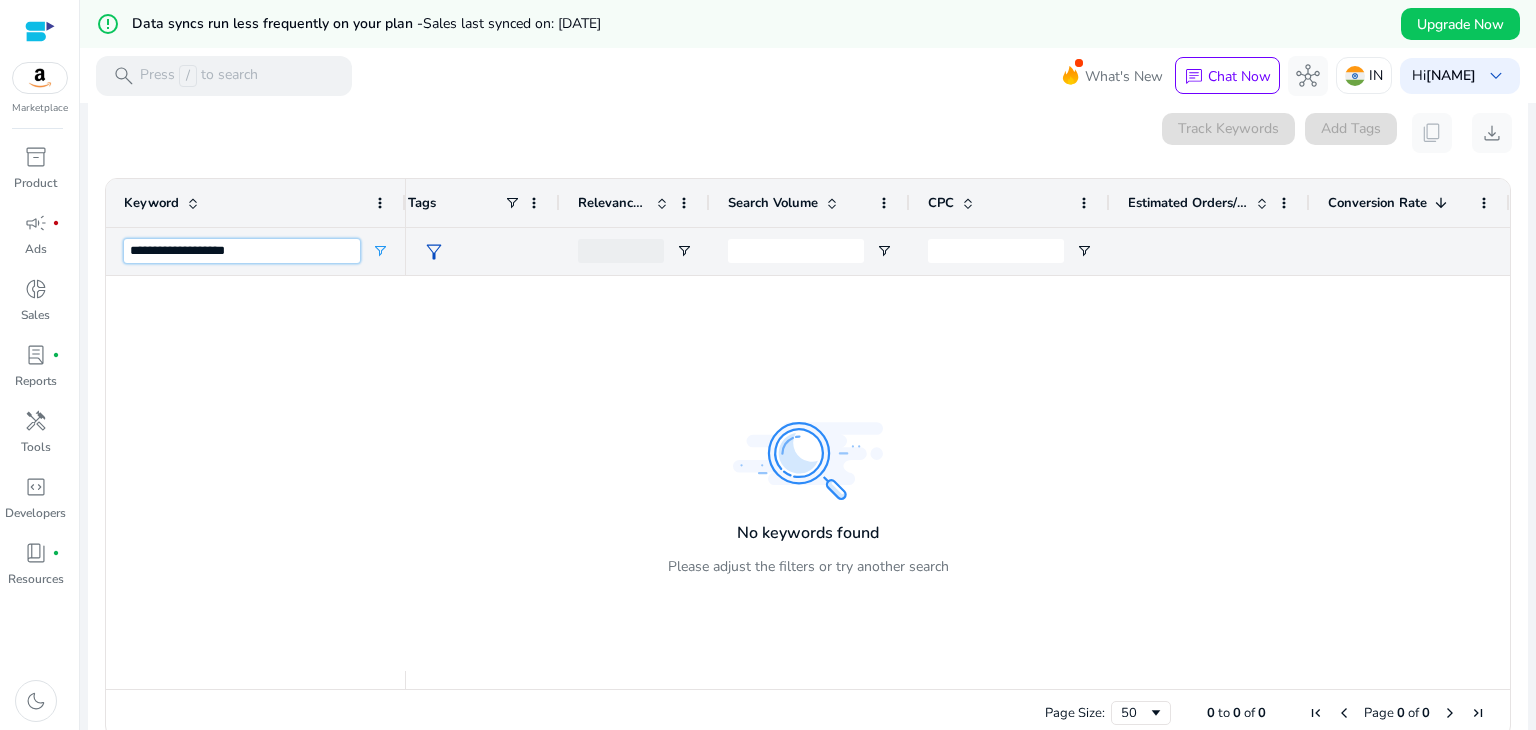 click on "**********" at bounding box center [242, 251] 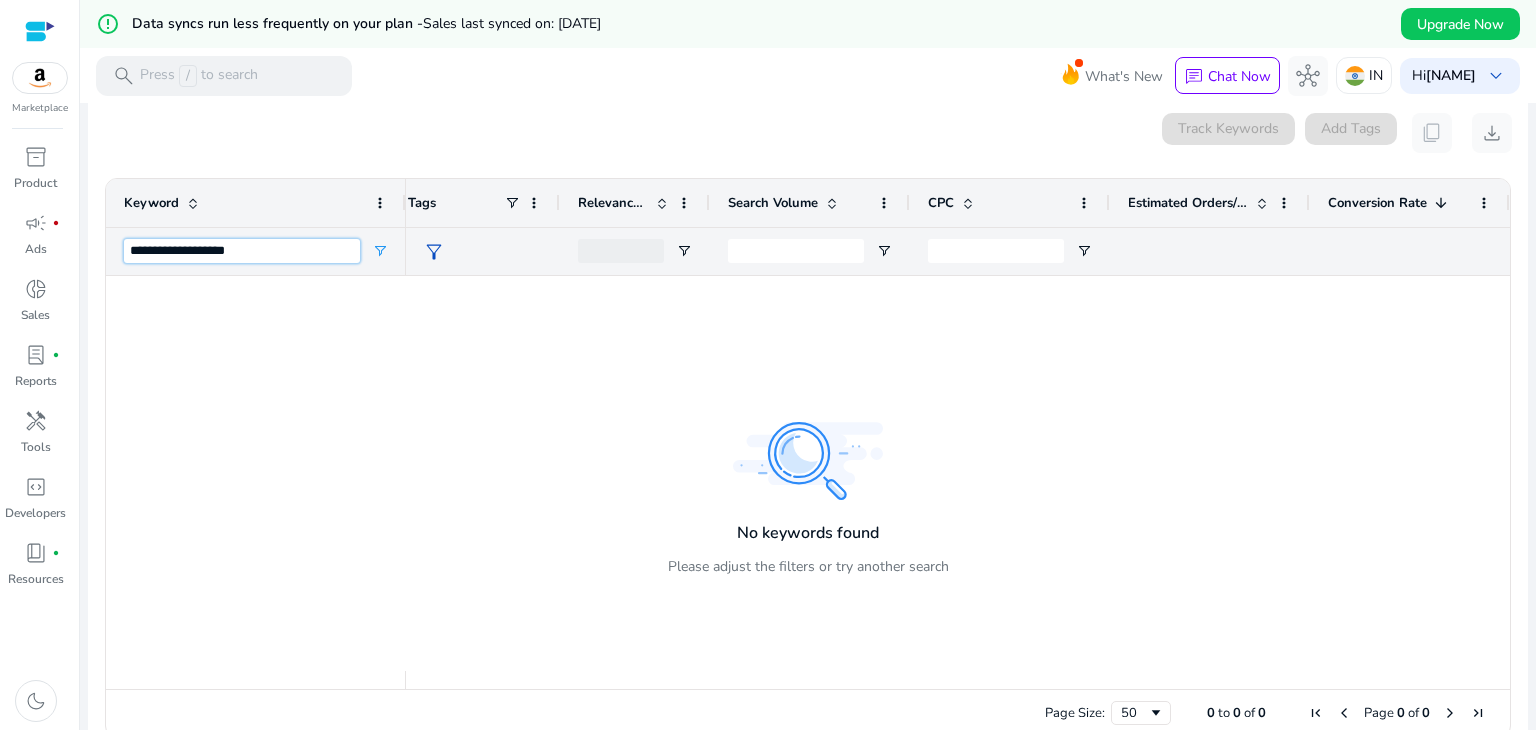 click on "**********" at bounding box center [242, 251] 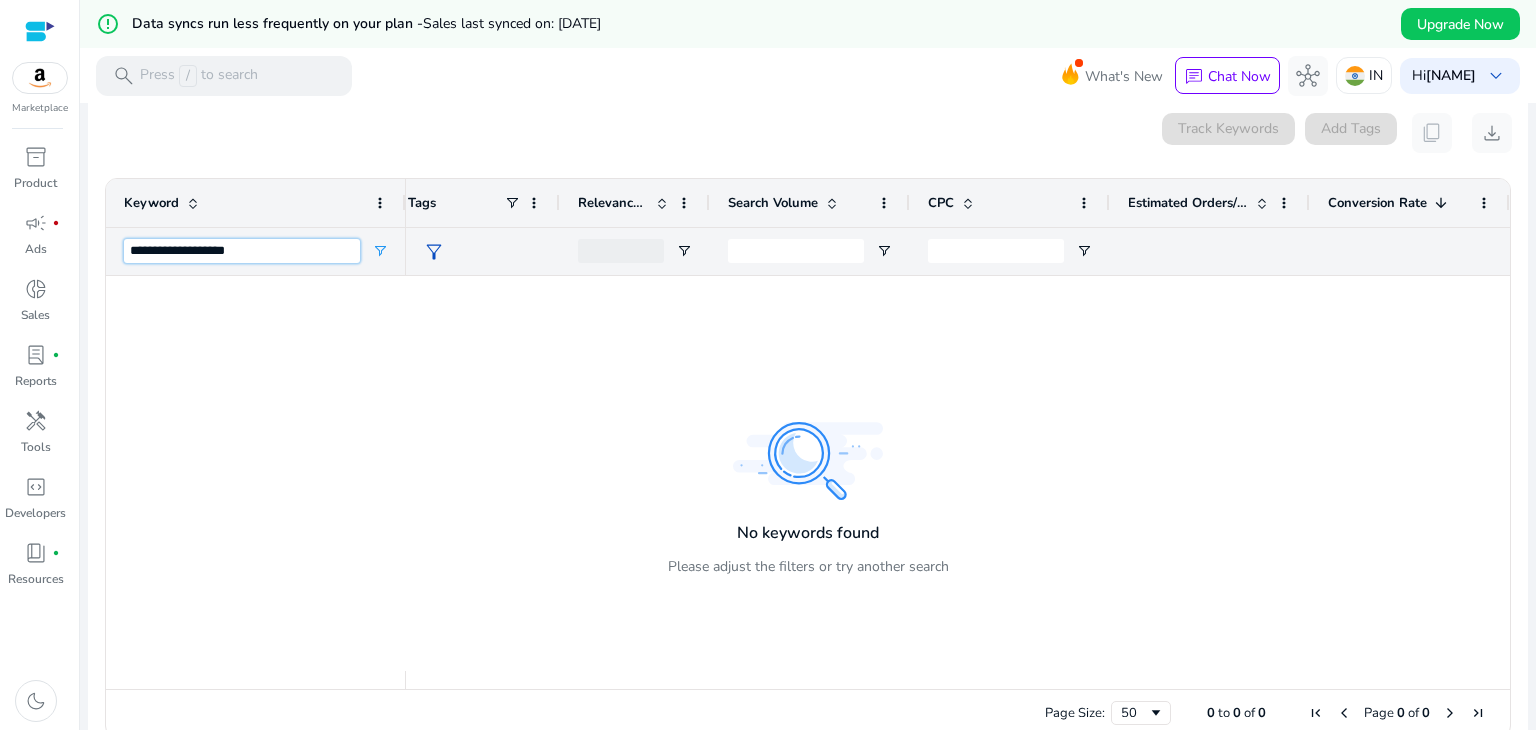 paste on "**********" 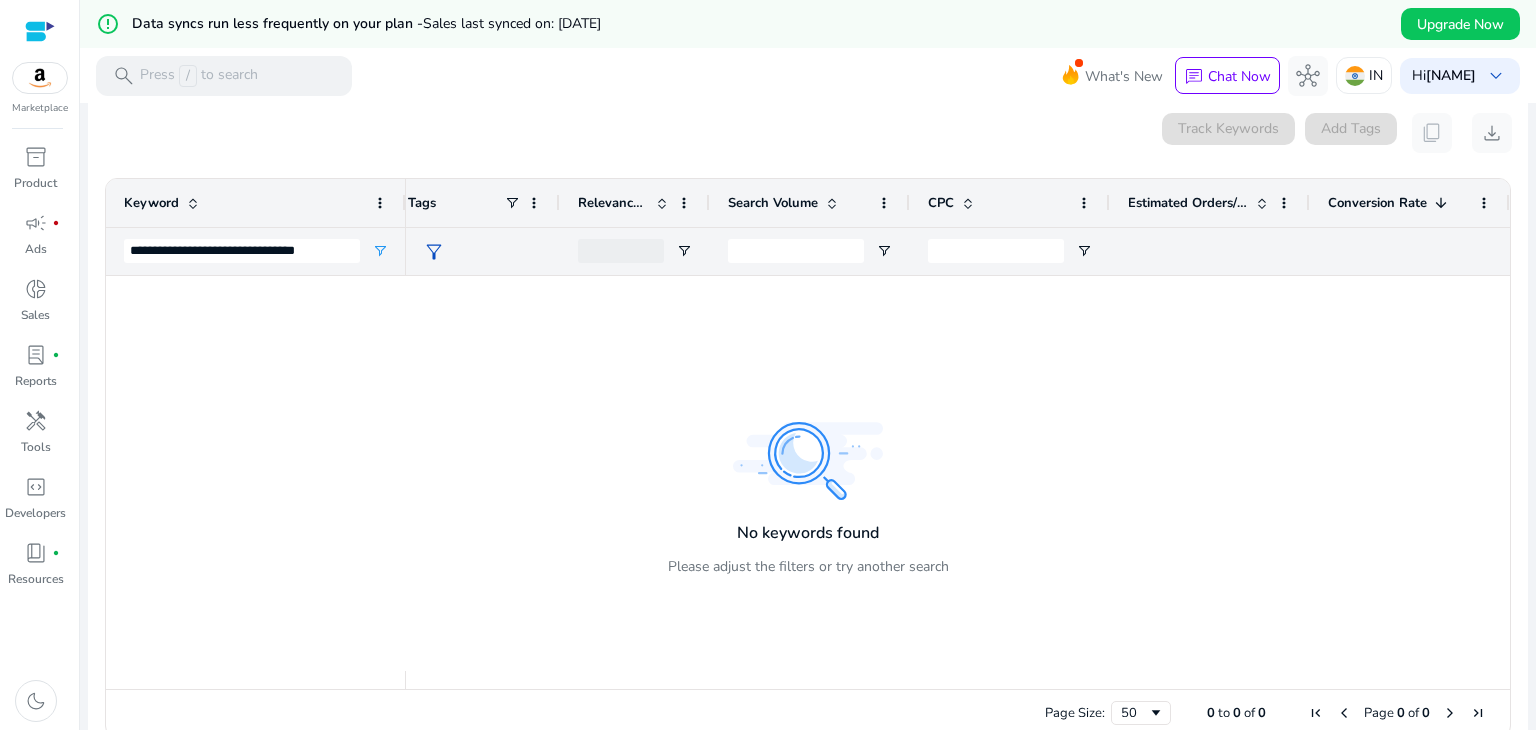click 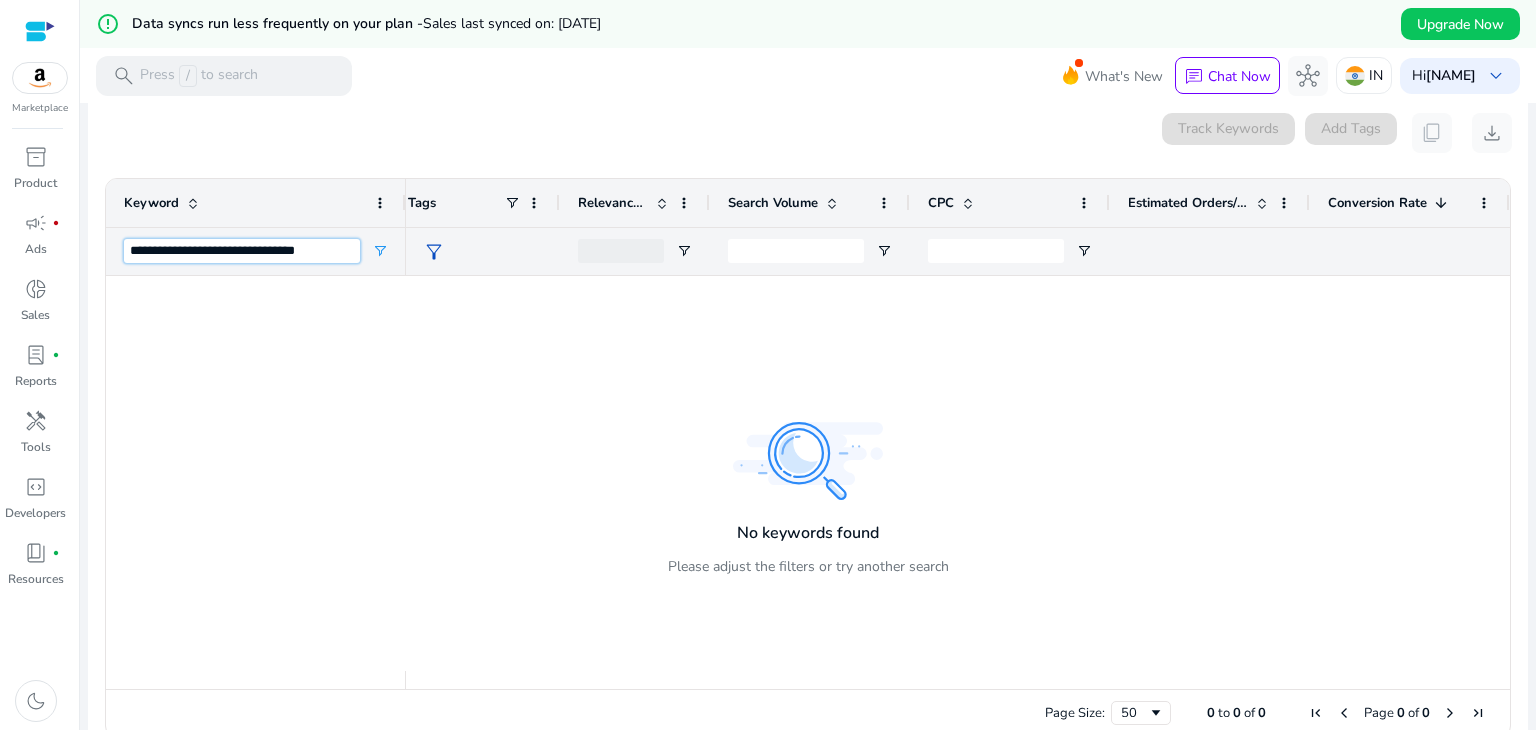 click on "**********" at bounding box center [242, 251] 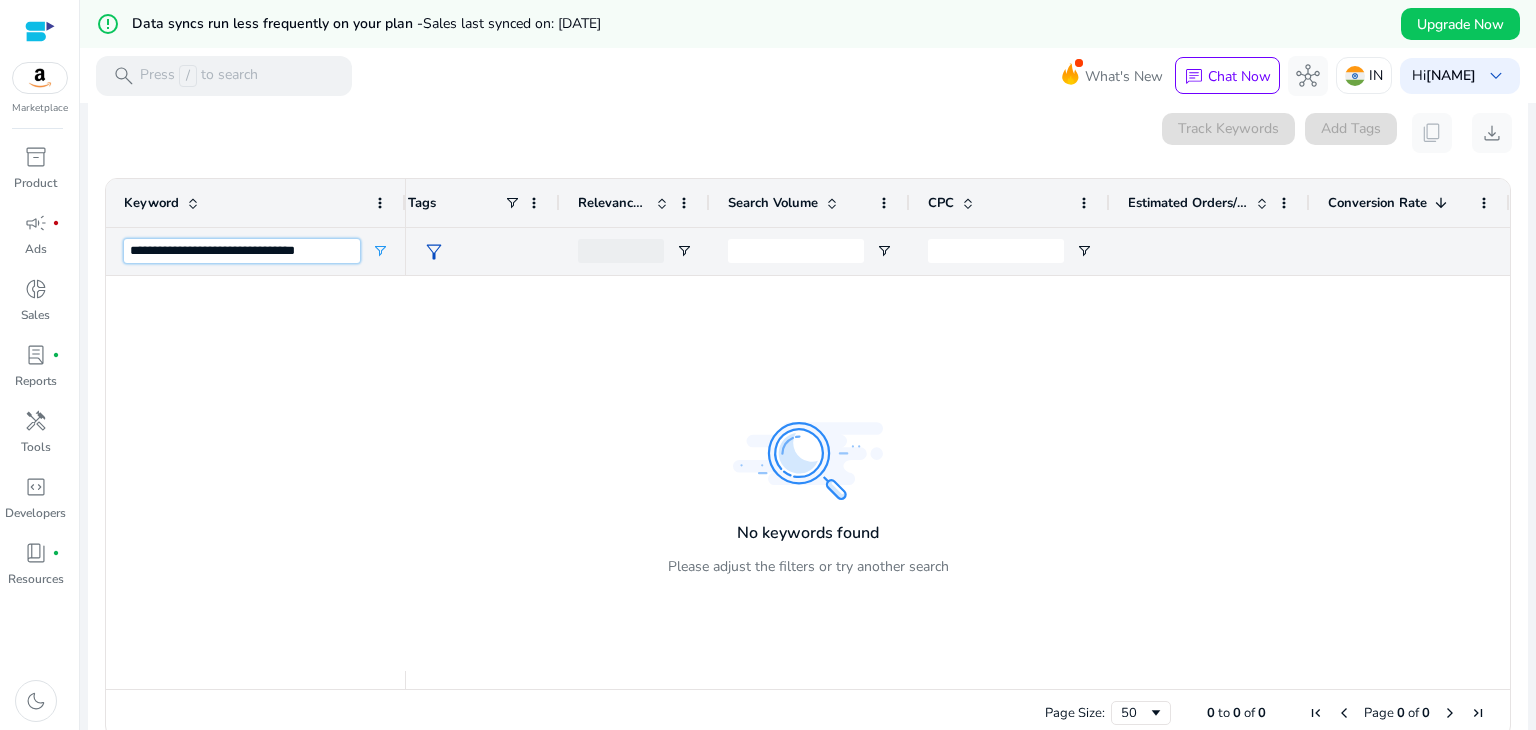 click on "**********" at bounding box center (242, 251) 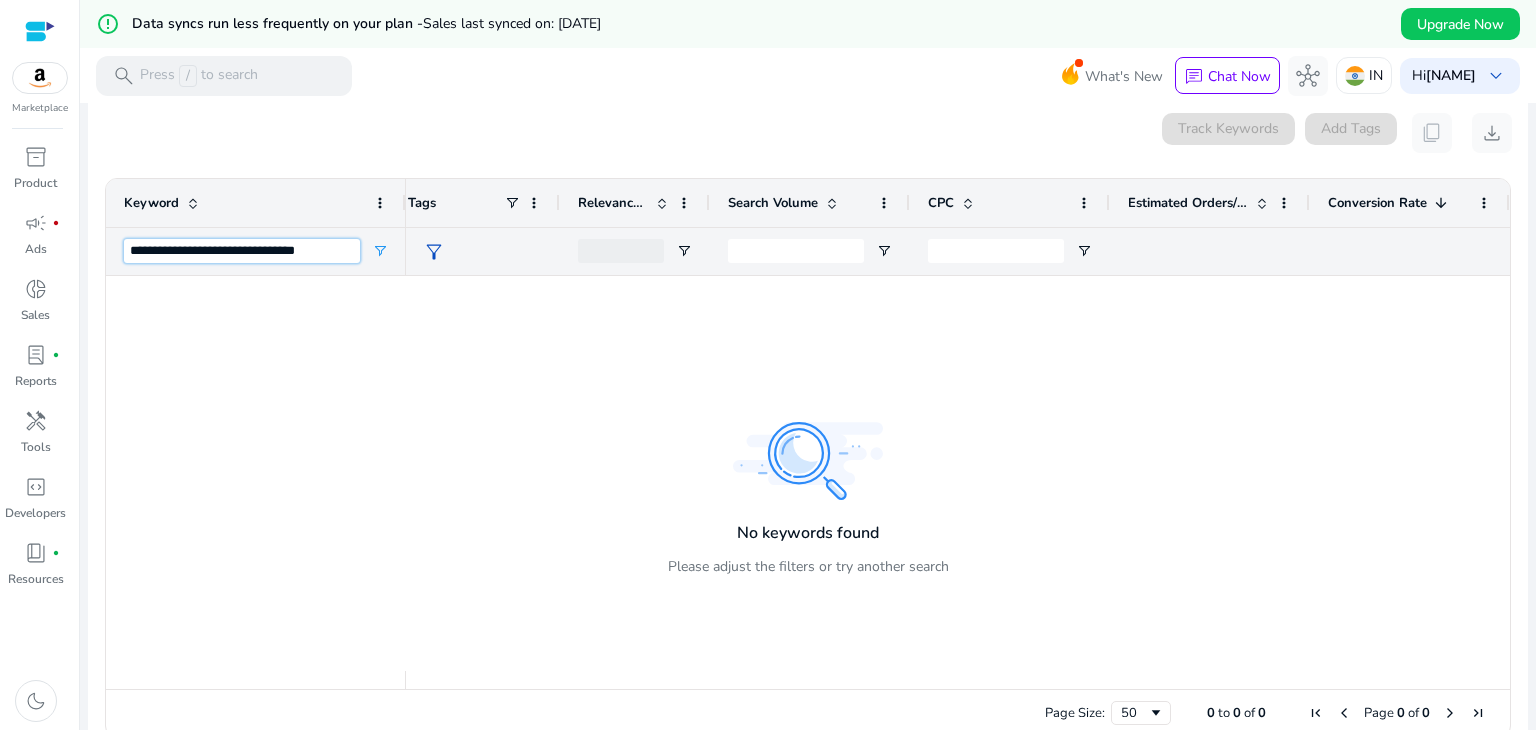 click on "**********" at bounding box center [242, 251] 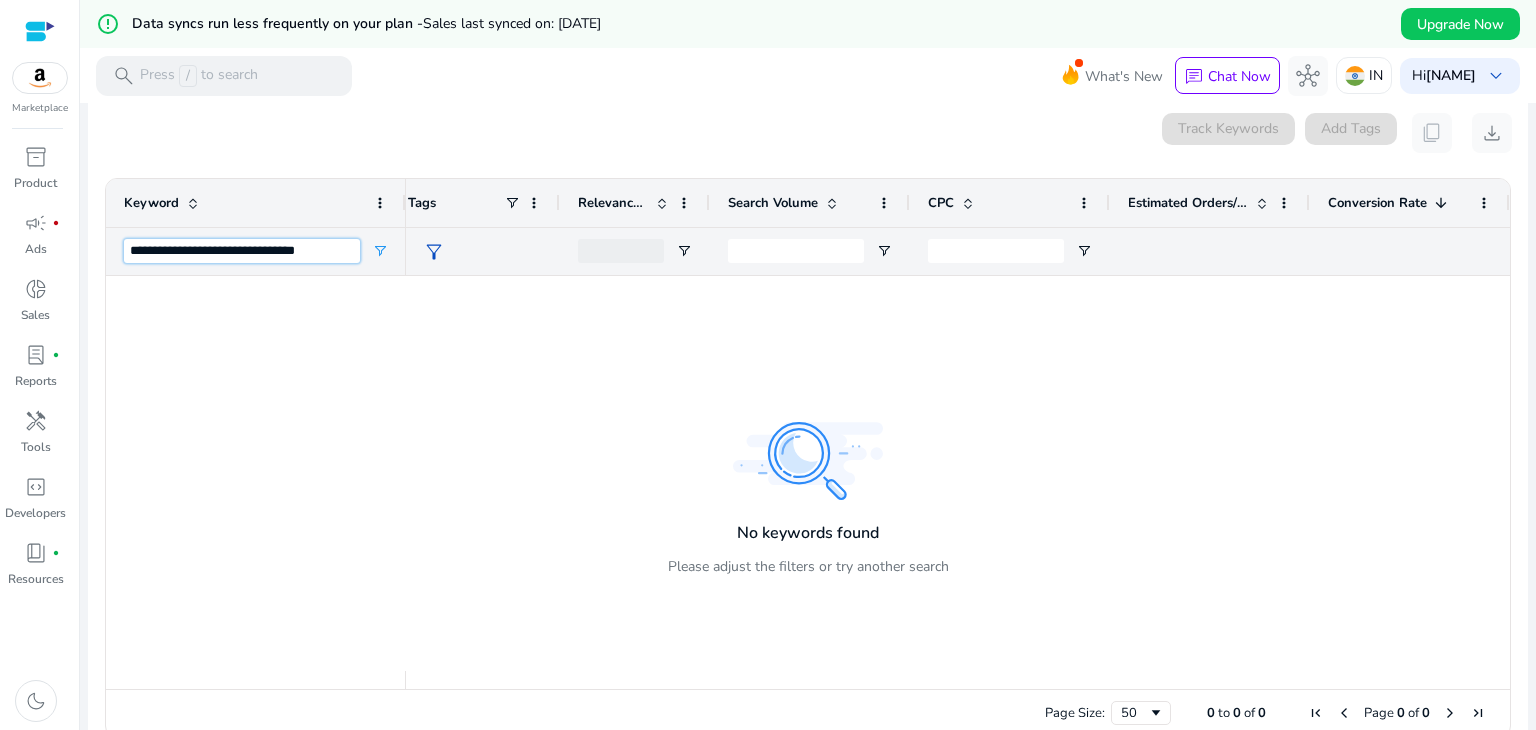 paste 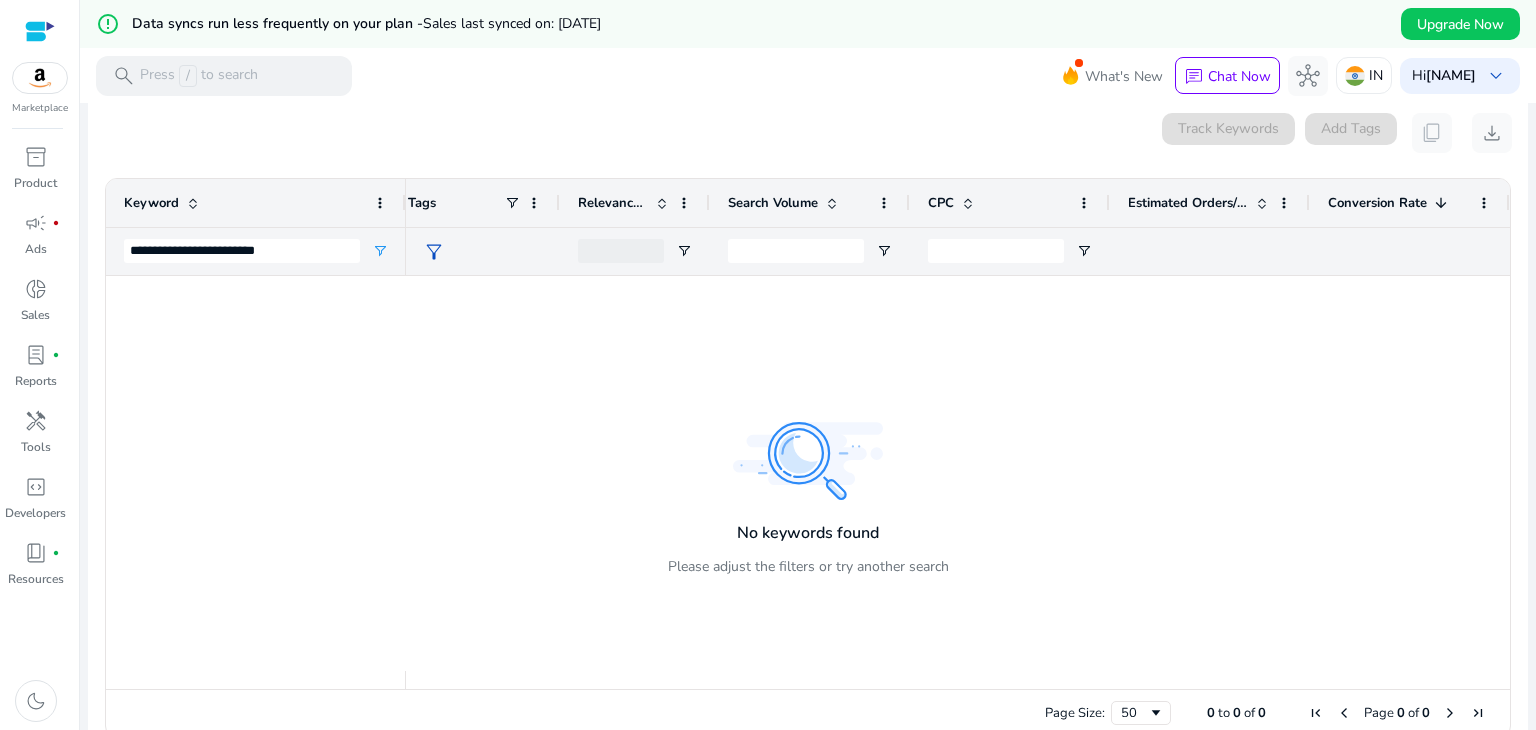 click 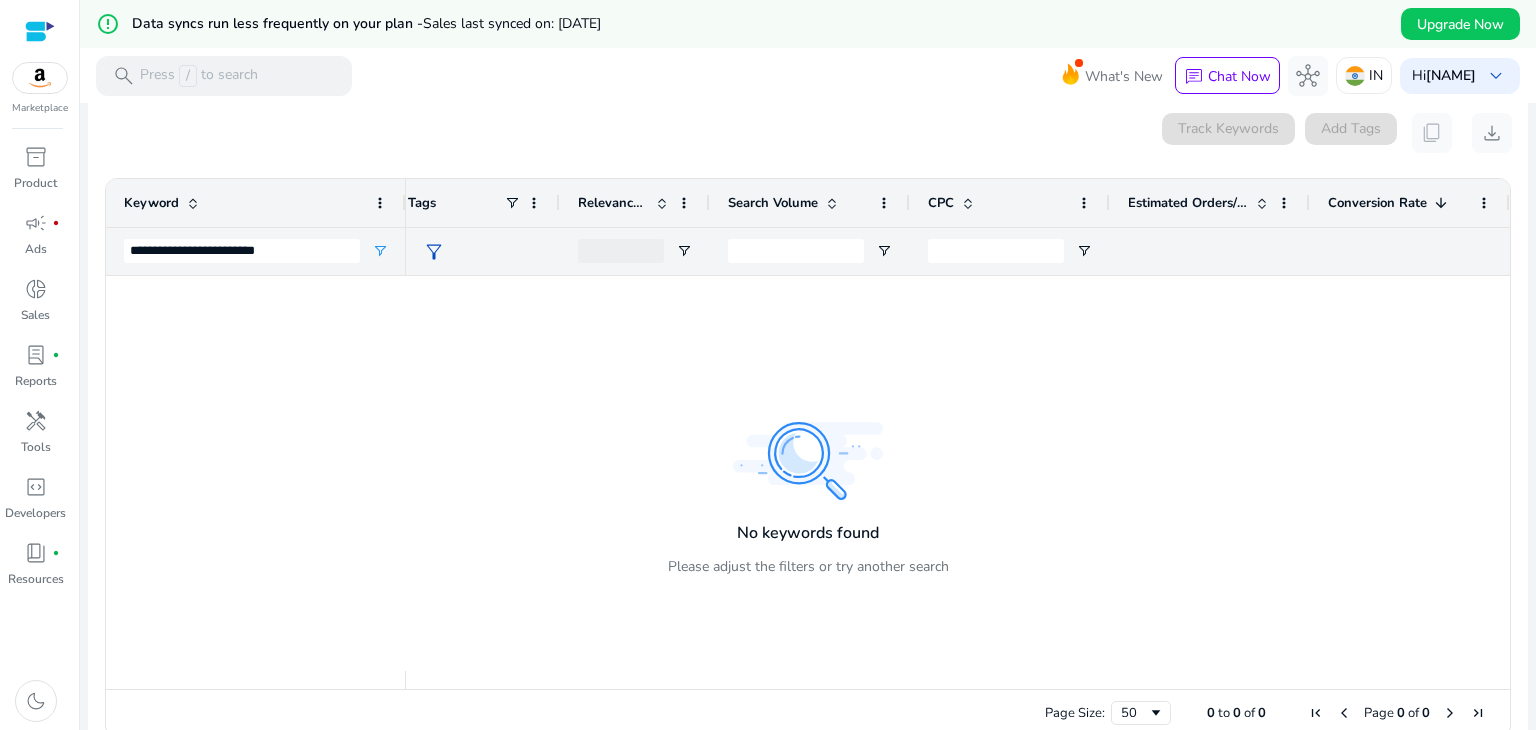 scroll, scrollTop: 222, scrollLeft: 0, axis: vertical 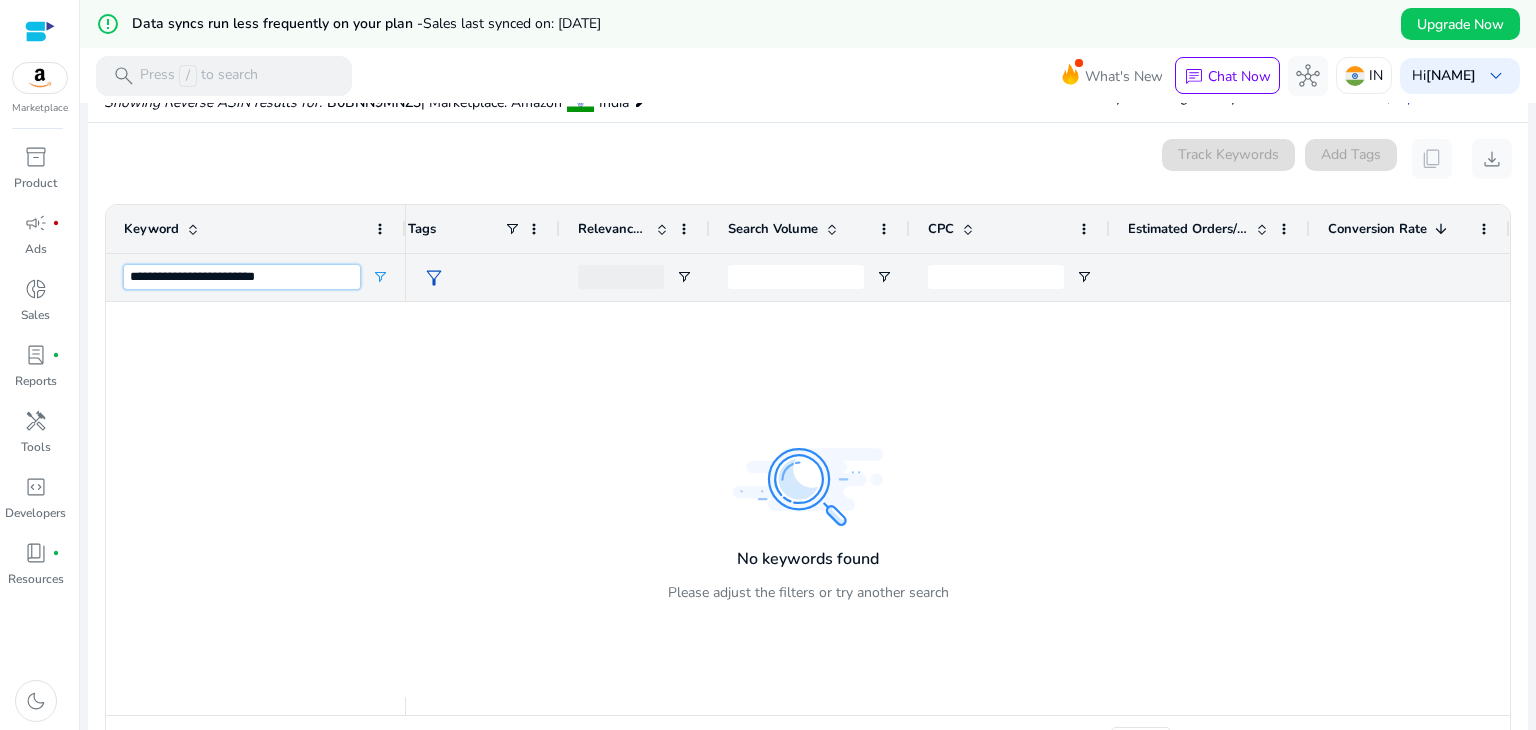 click on "**********" at bounding box center (242, 277) 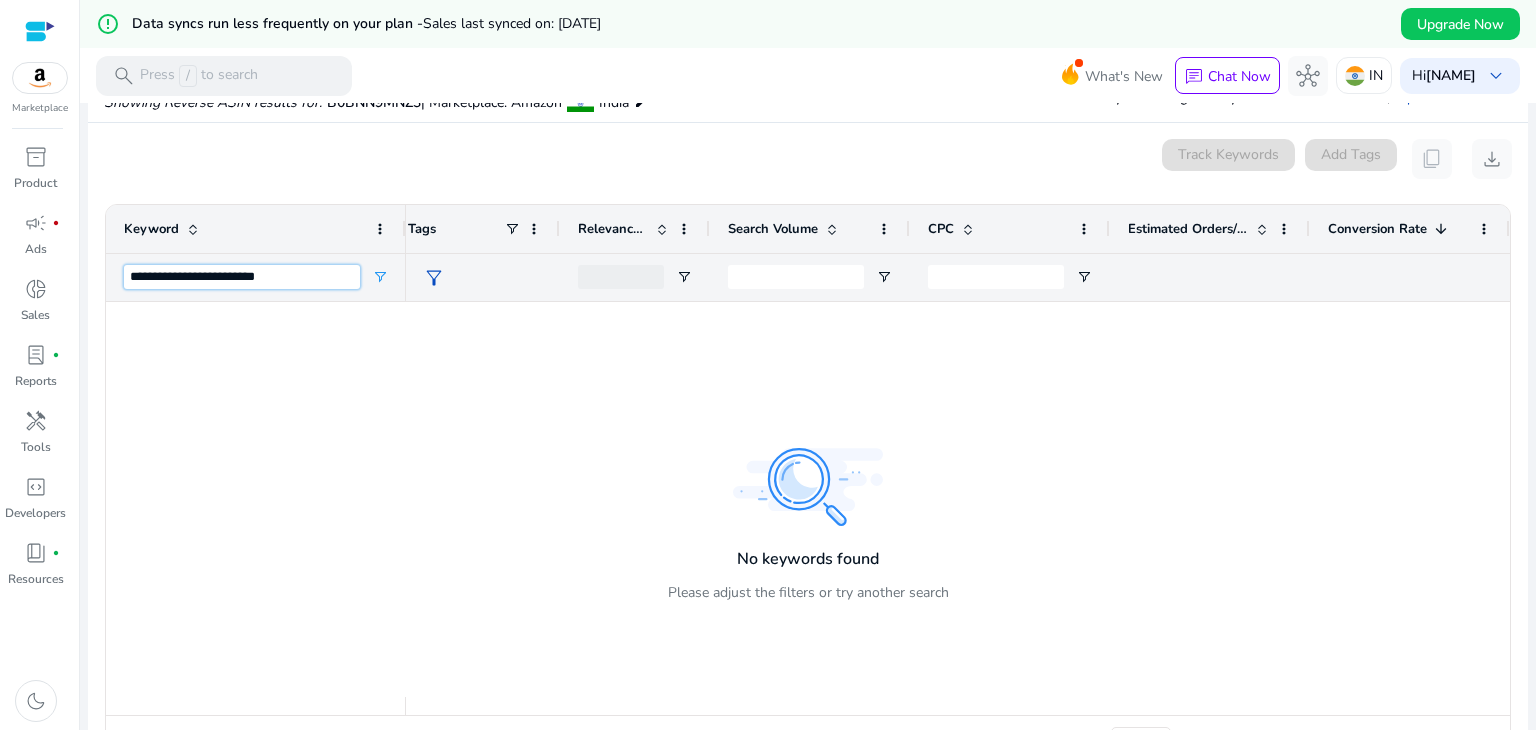 click on "**********" at bounding box center [242, 277] 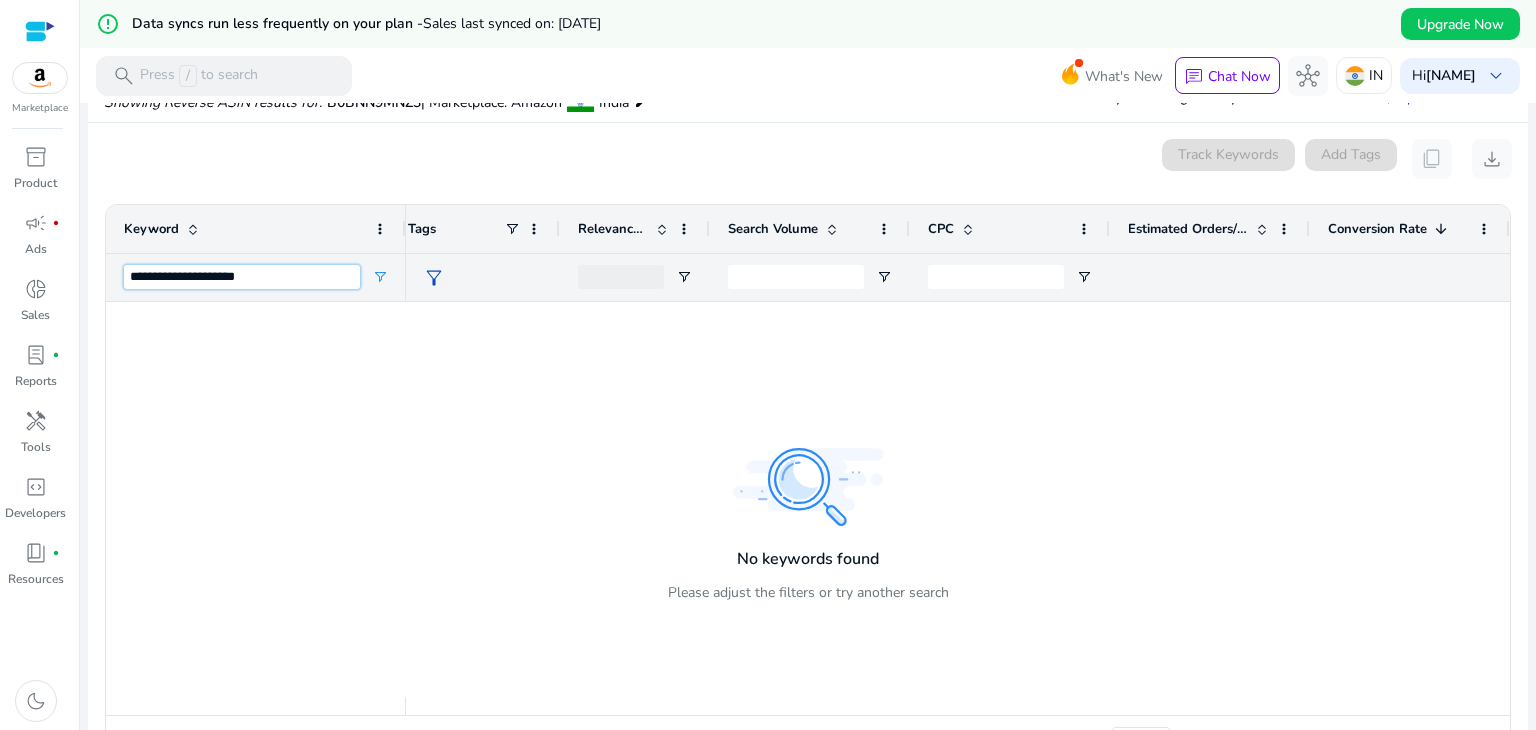 click on "**********" at bounding box center (242, 277) 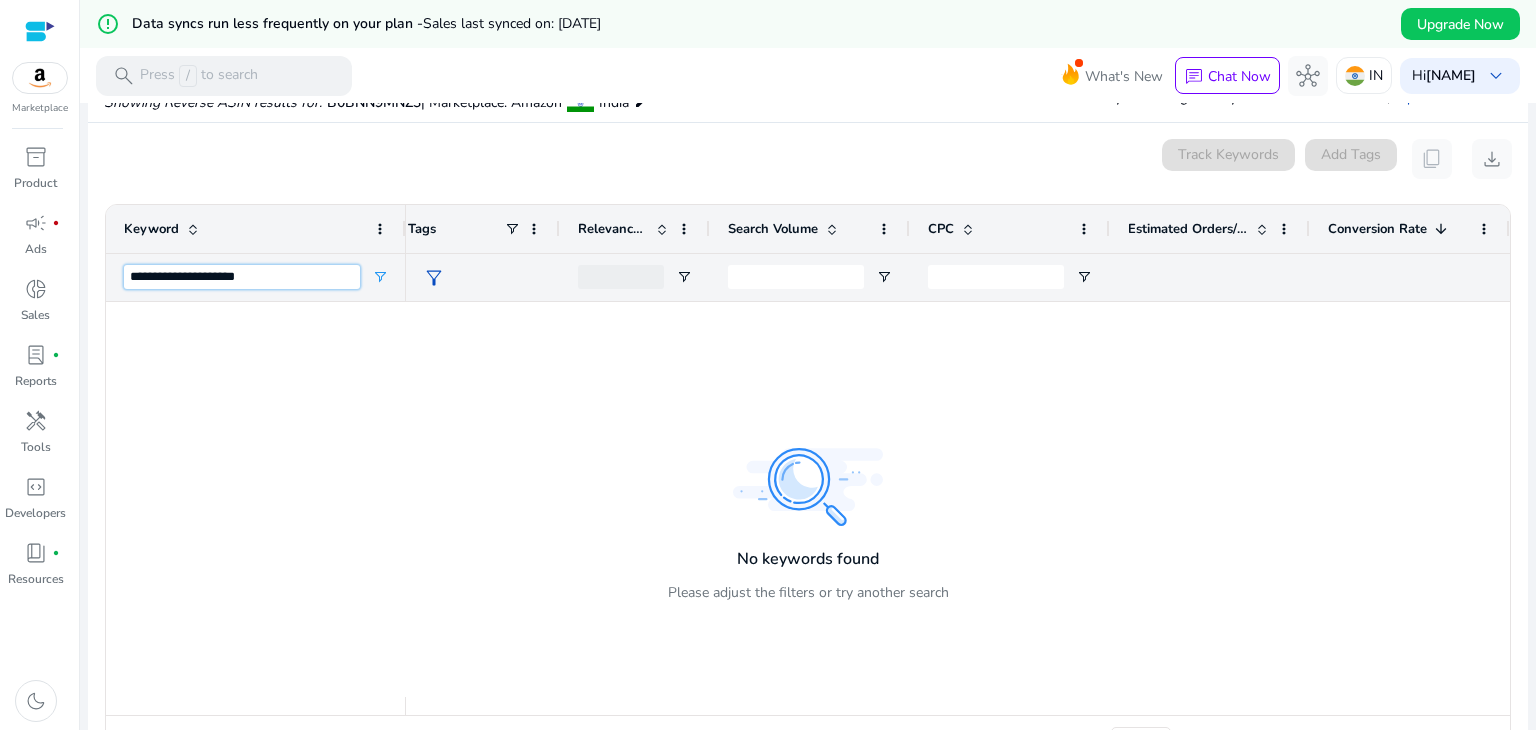 click on "**********" at bounding box center (242, 277) 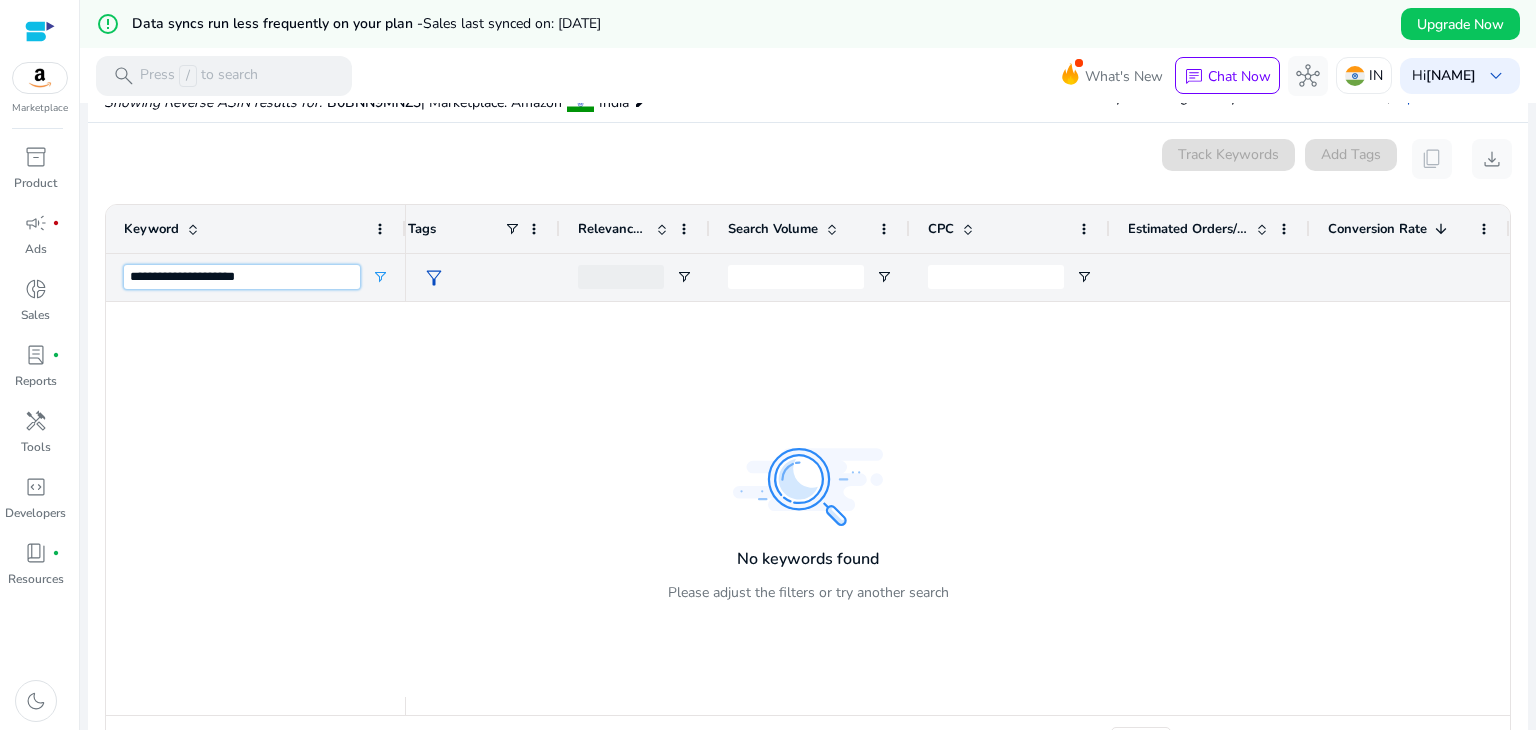 click on "**********" at bounding box center [242, 277] 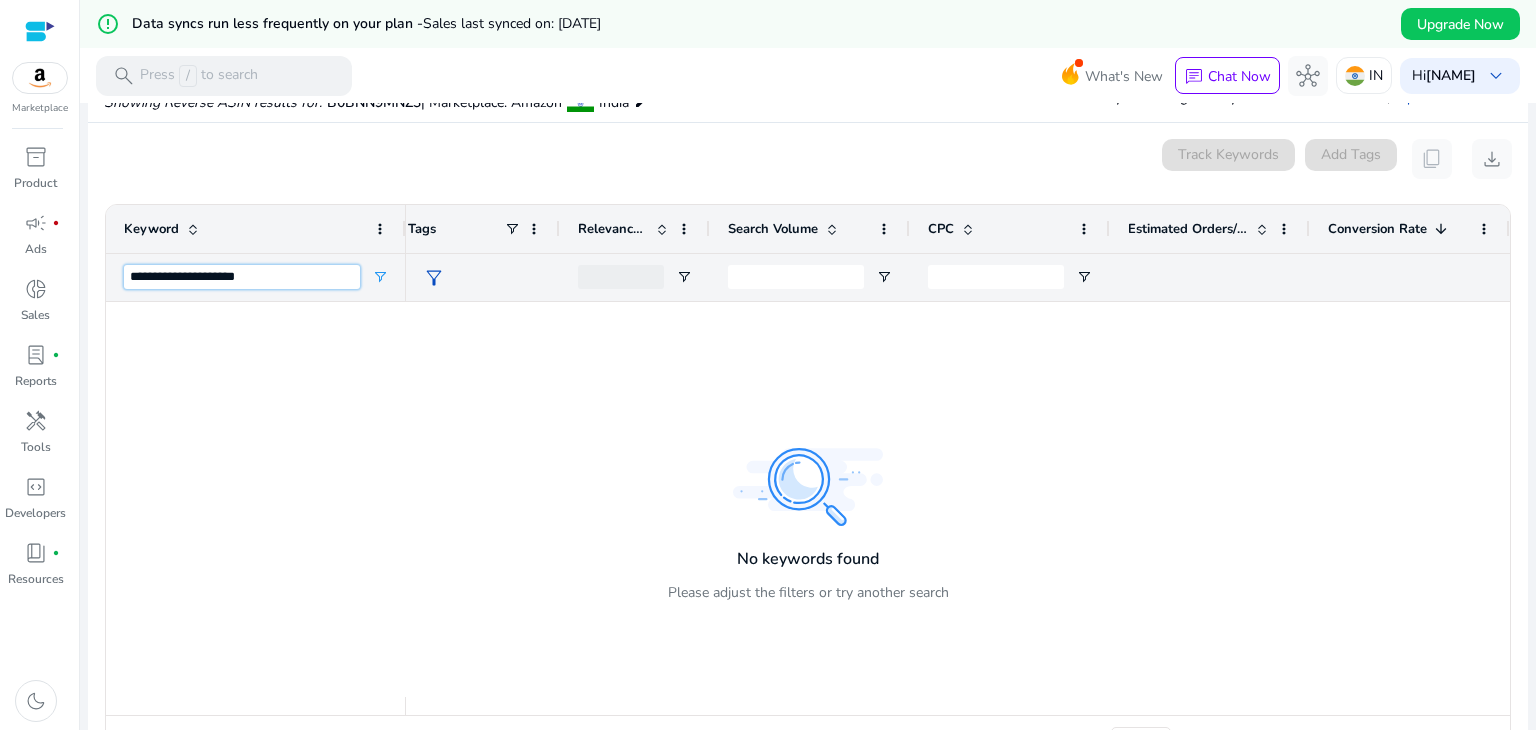 click on "**********" at bounding box center [242, 277] 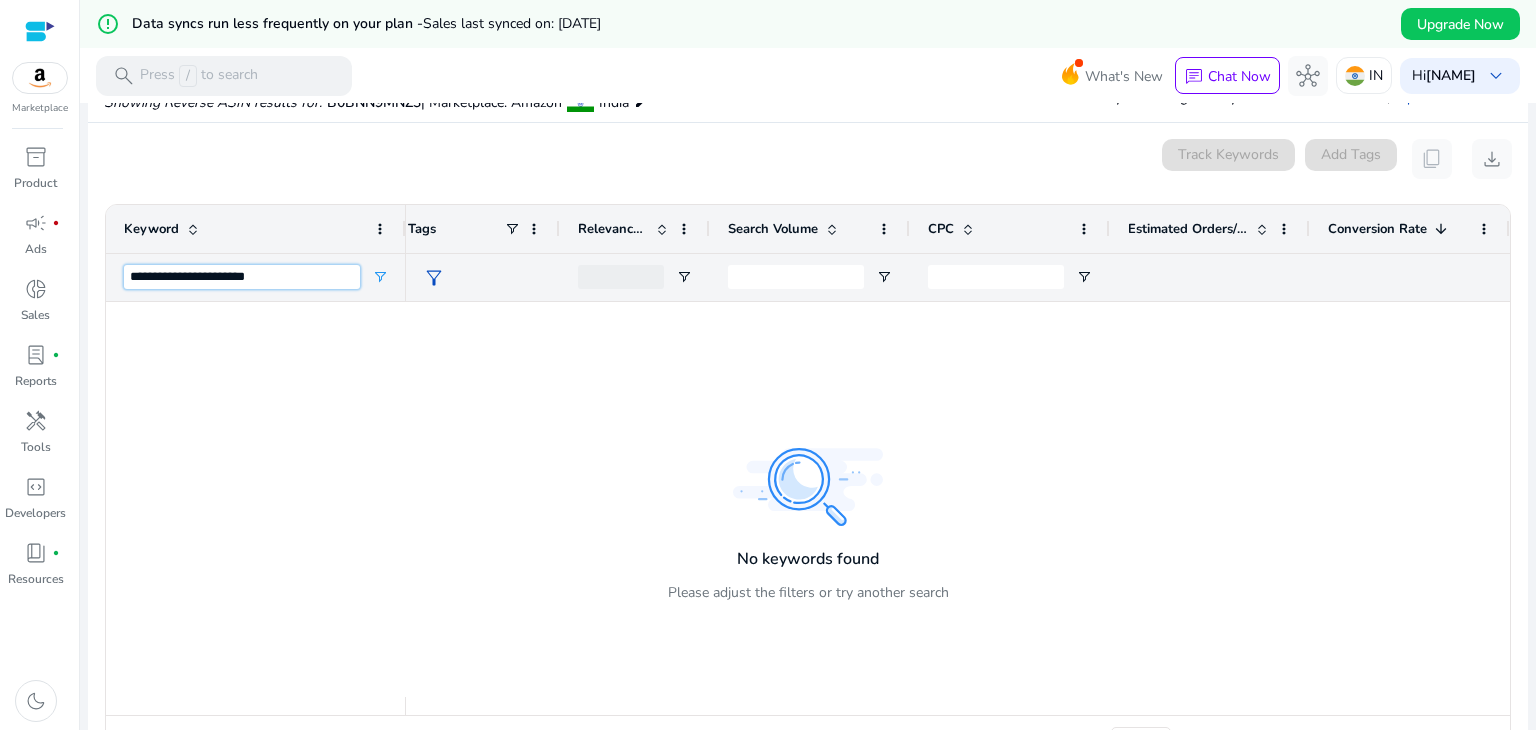 type on "**********" 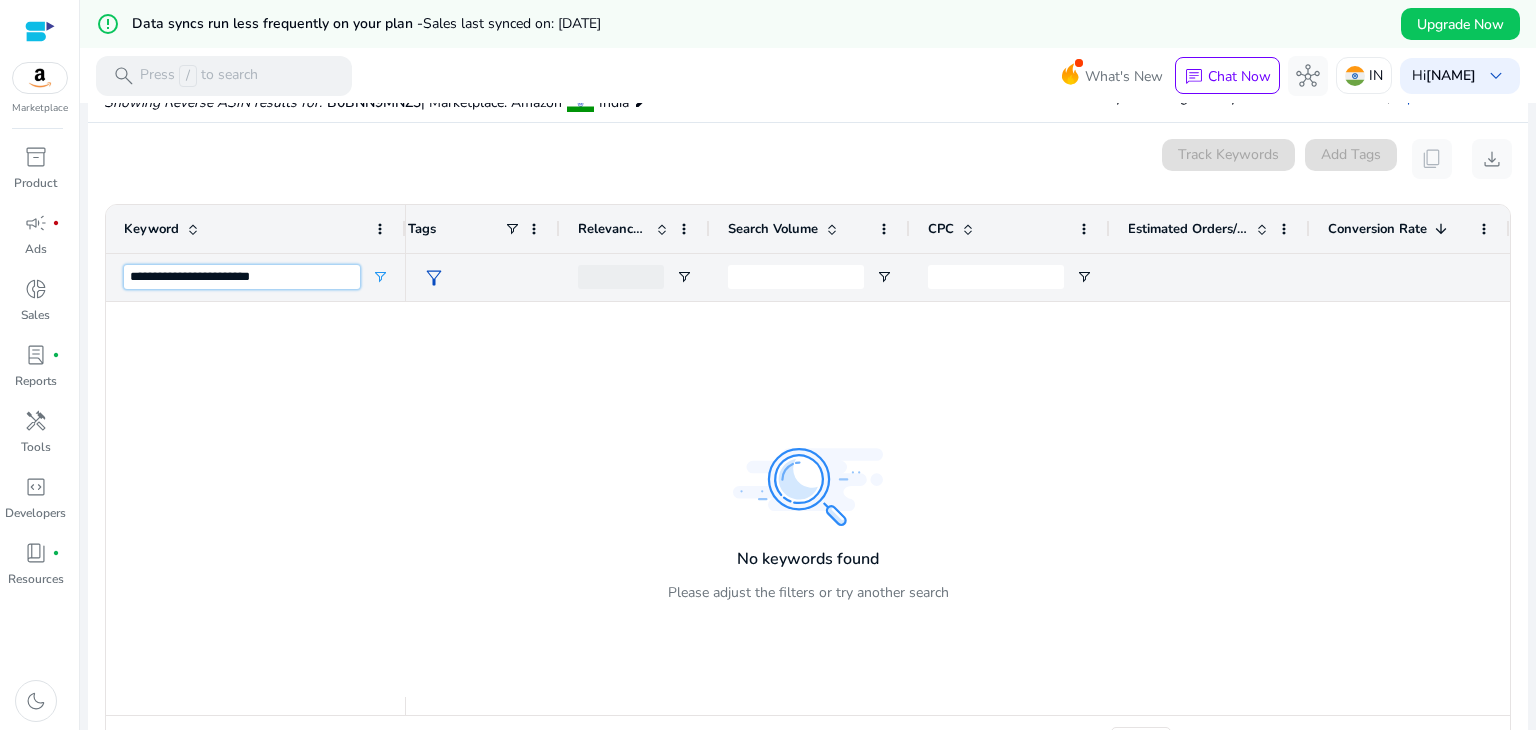 click on "**********" at bounding box center [242, 277] 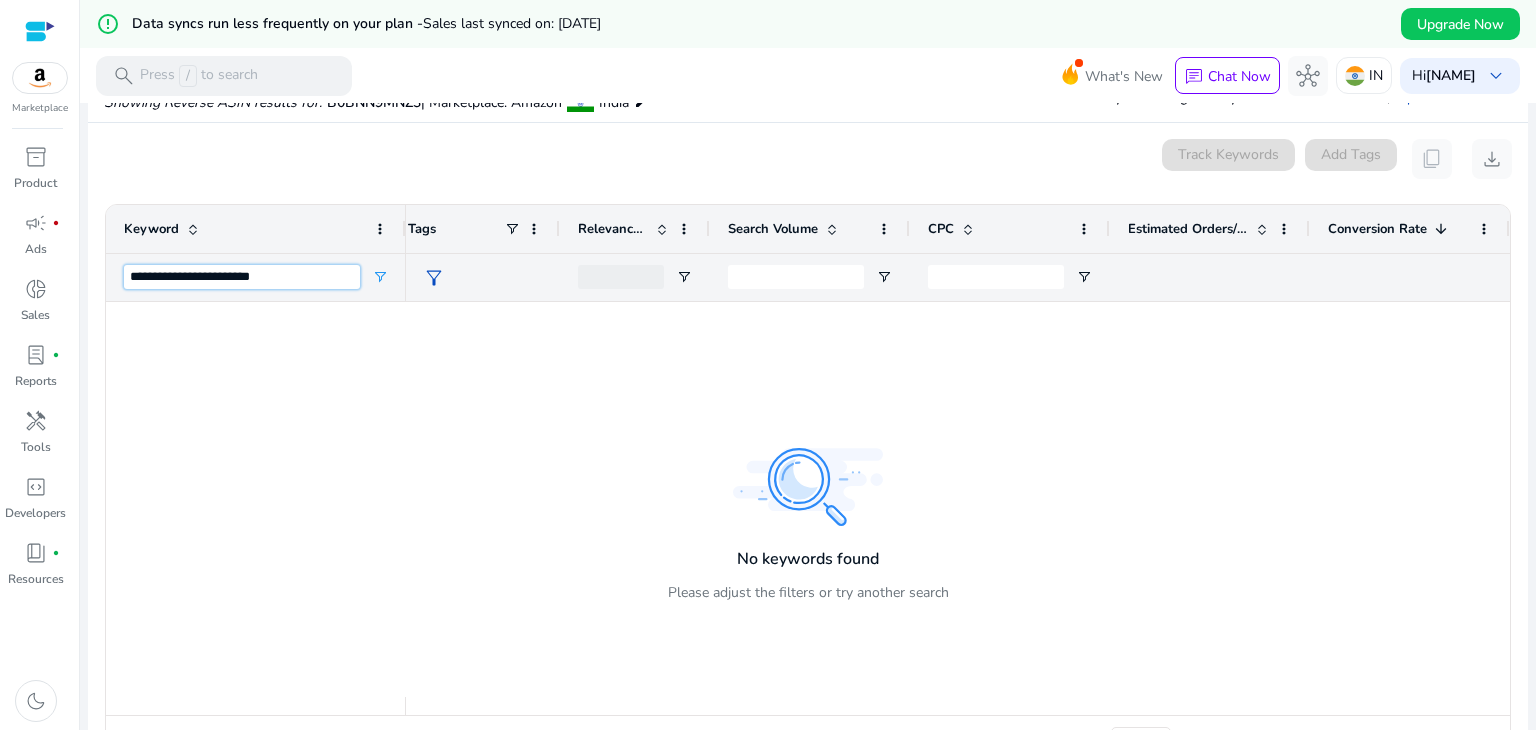 click on "**********" at bounding box center [242, 277] 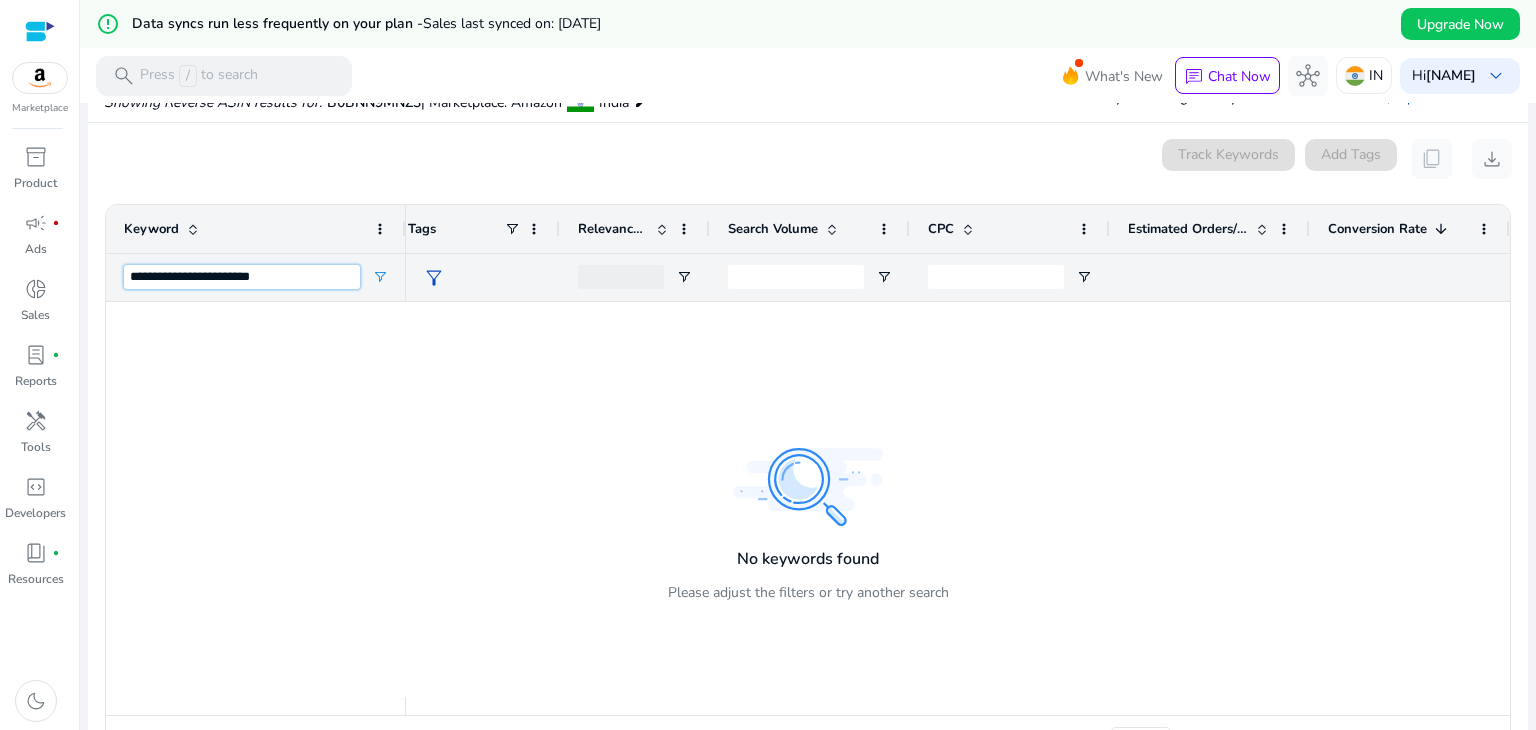 click on "**********" at bounding box center (242, 277) 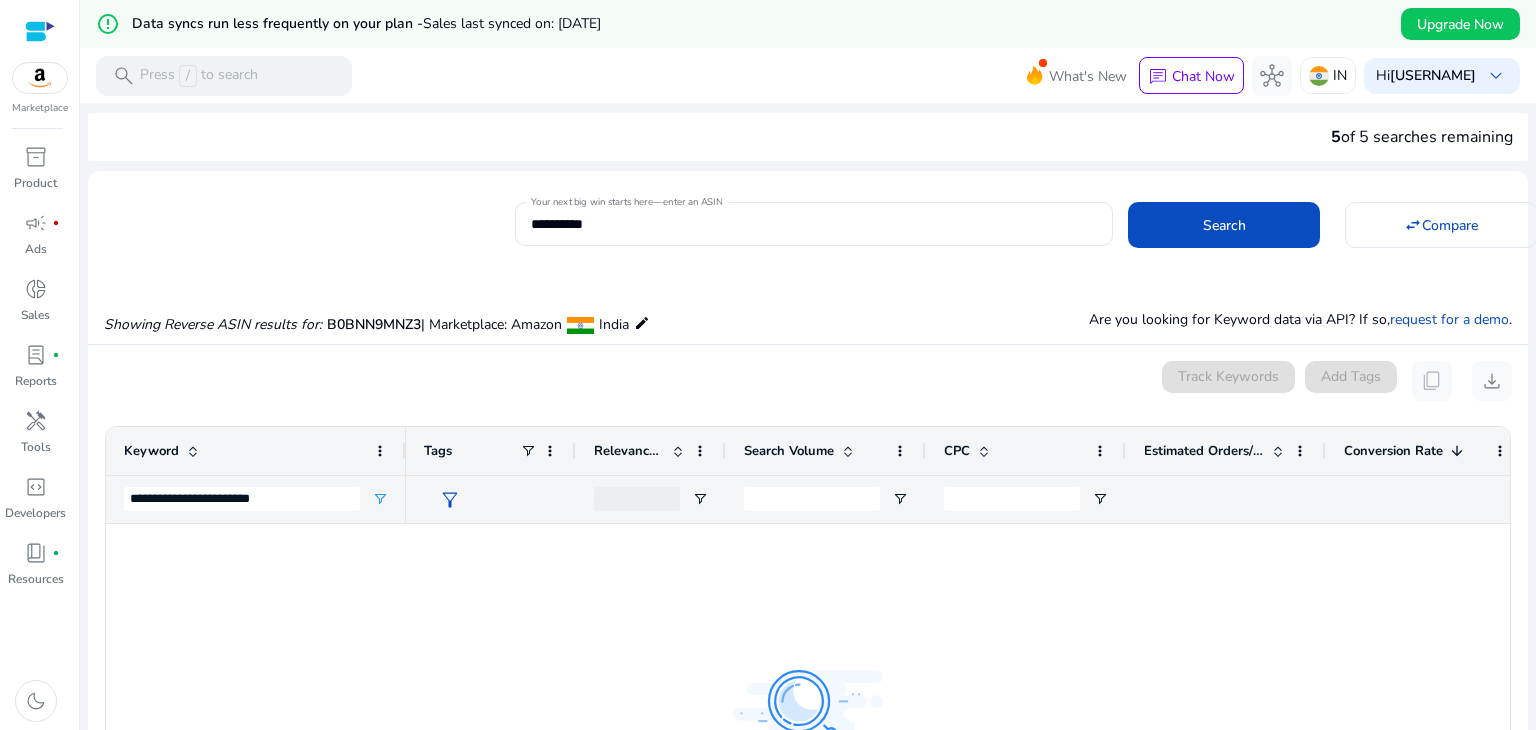 scroll, scrollTop: 0, scrollLeft: 0, axis: both 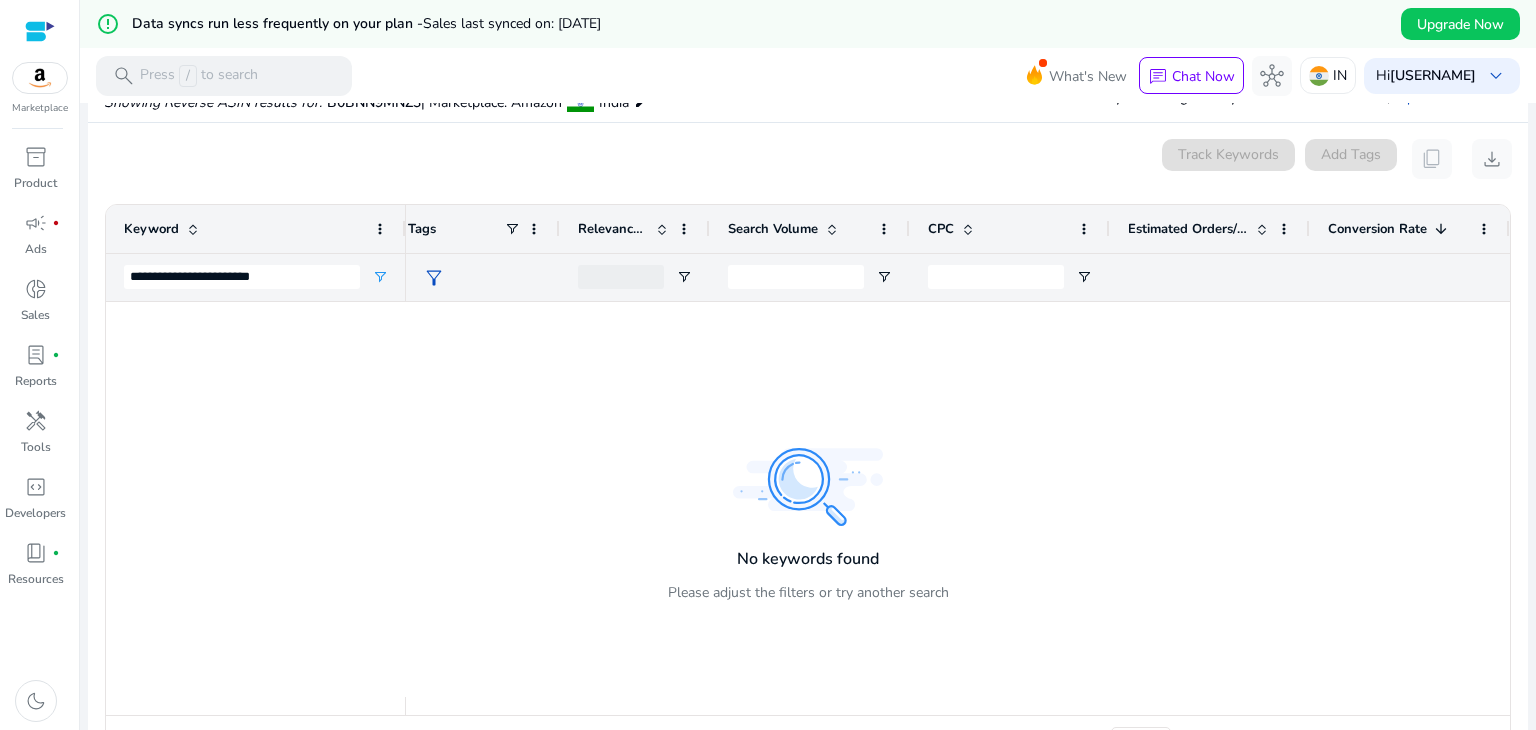 type on "**********" 